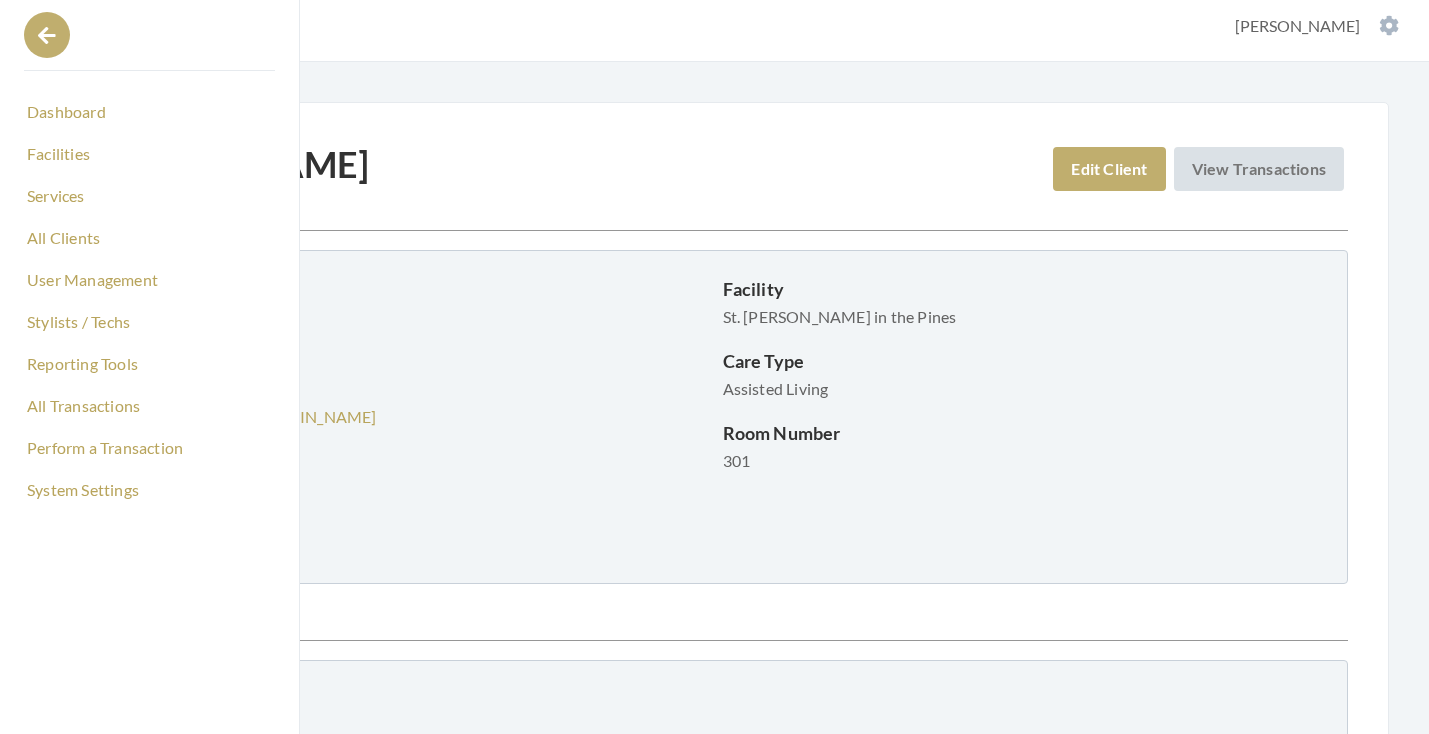 scroll, scrollTop: 10, scrollLeft: 0, axis: vertical 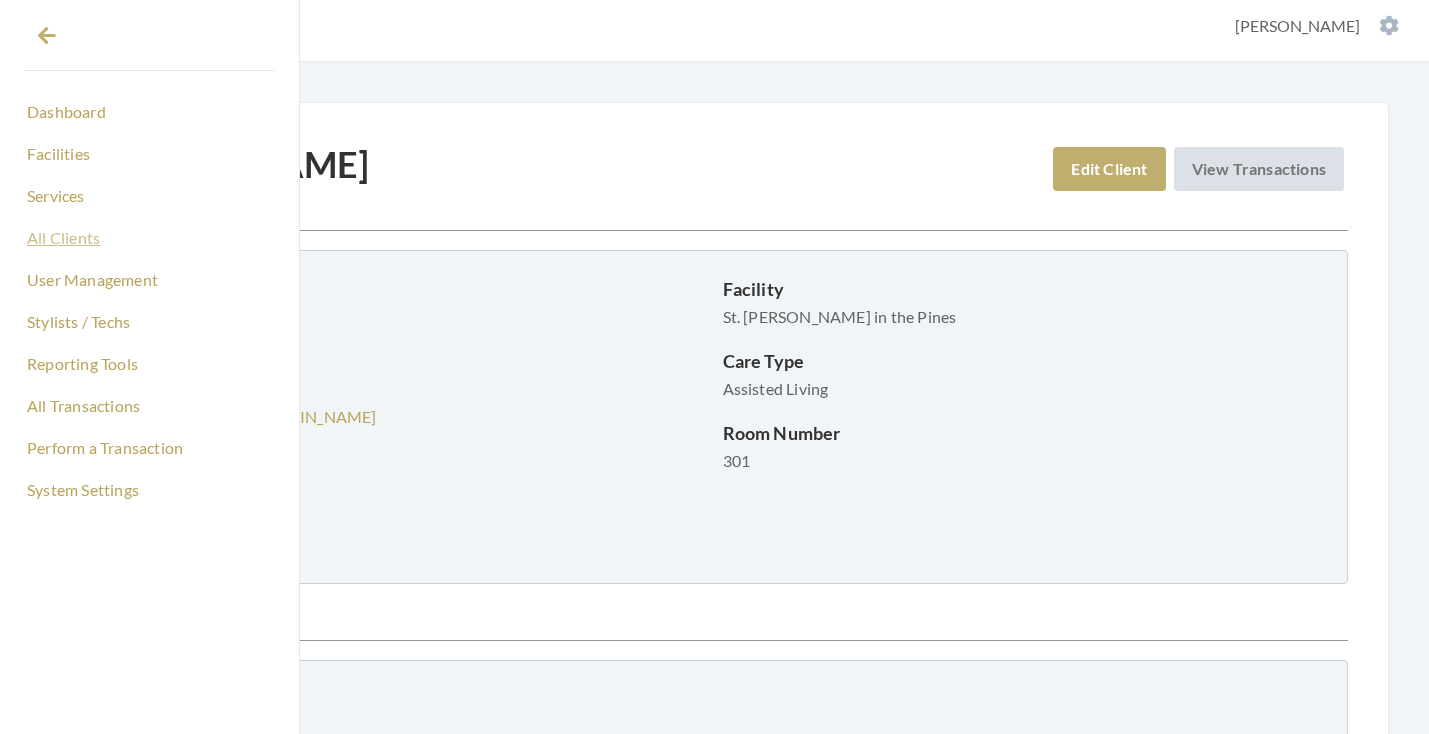 click on "All Clients" at bounding box center (149, 238) 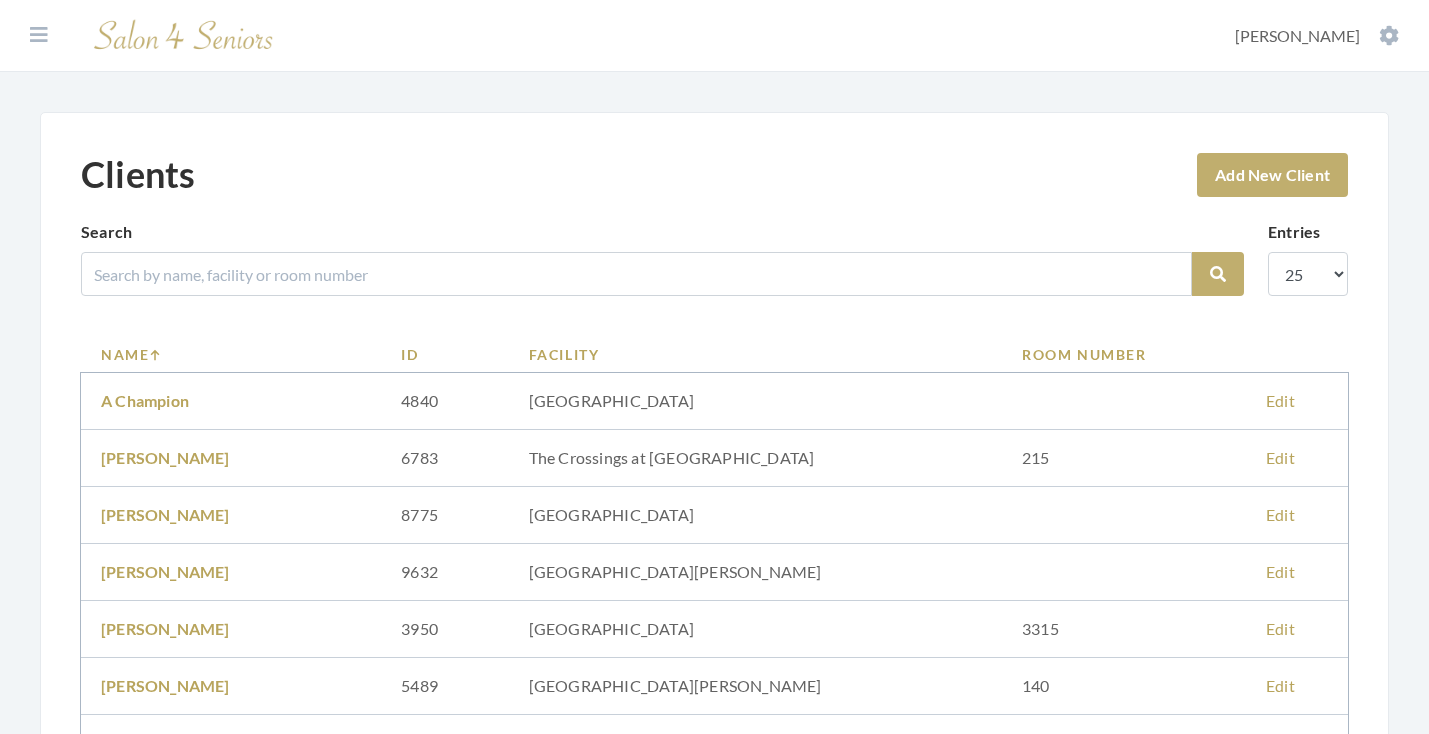 scroll, scrollTop: 0, scrollLeft: 0, axis: both 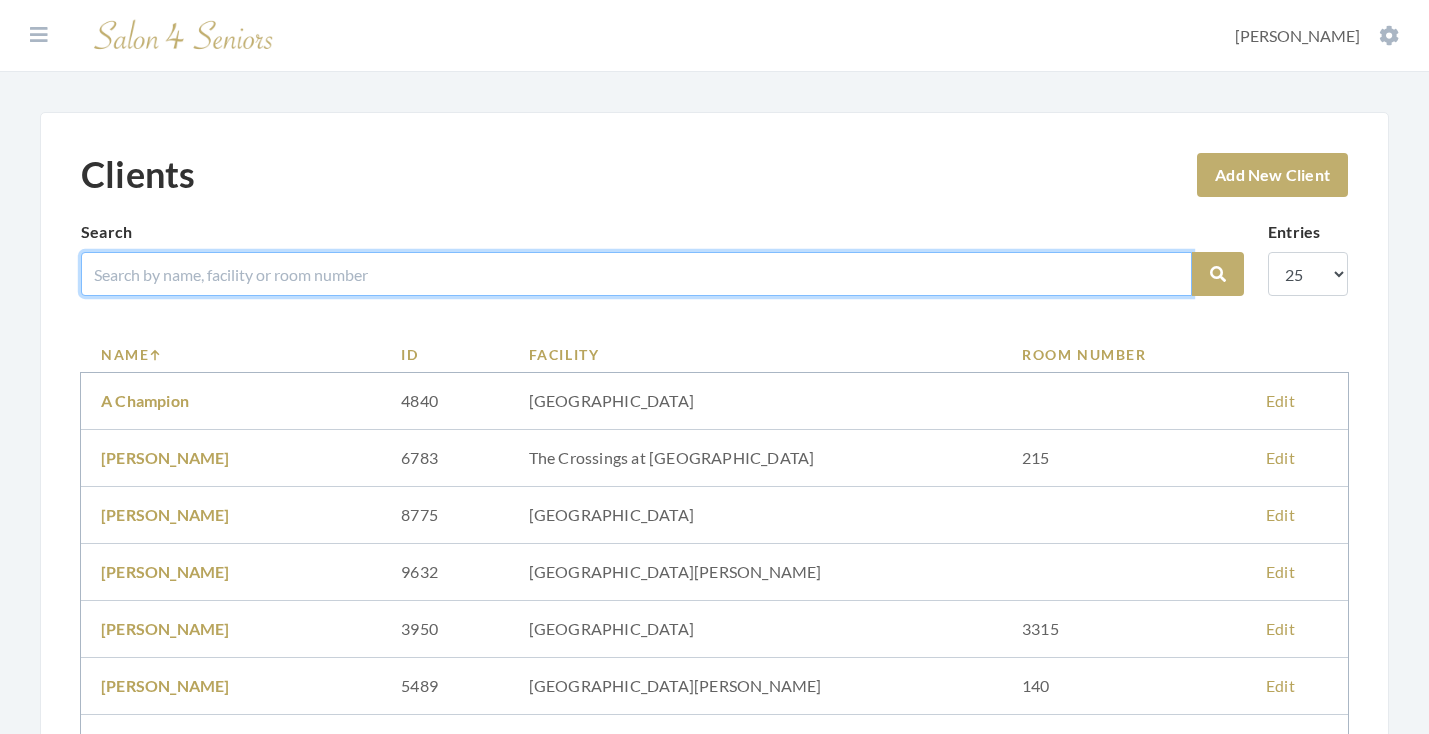 click at bounding box center (636, 274) 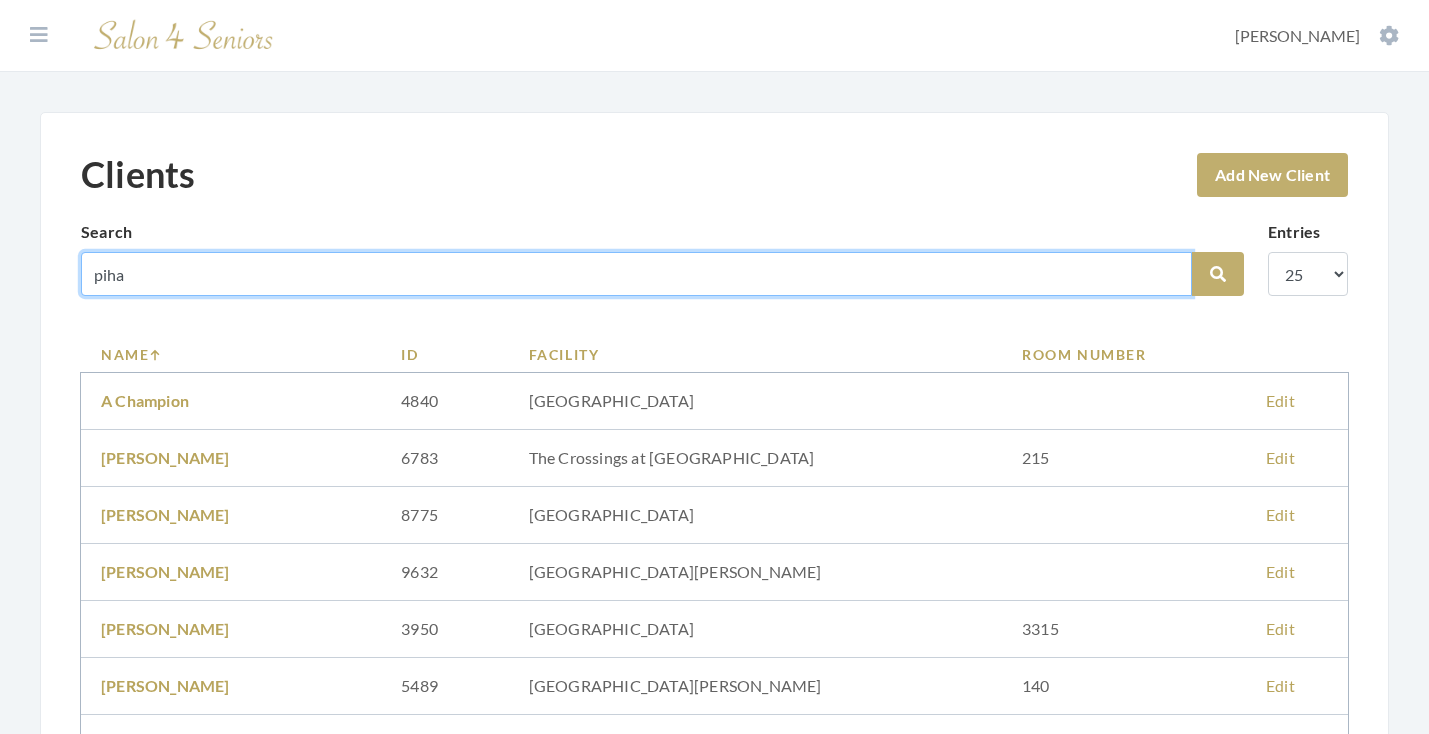 type on "piha" 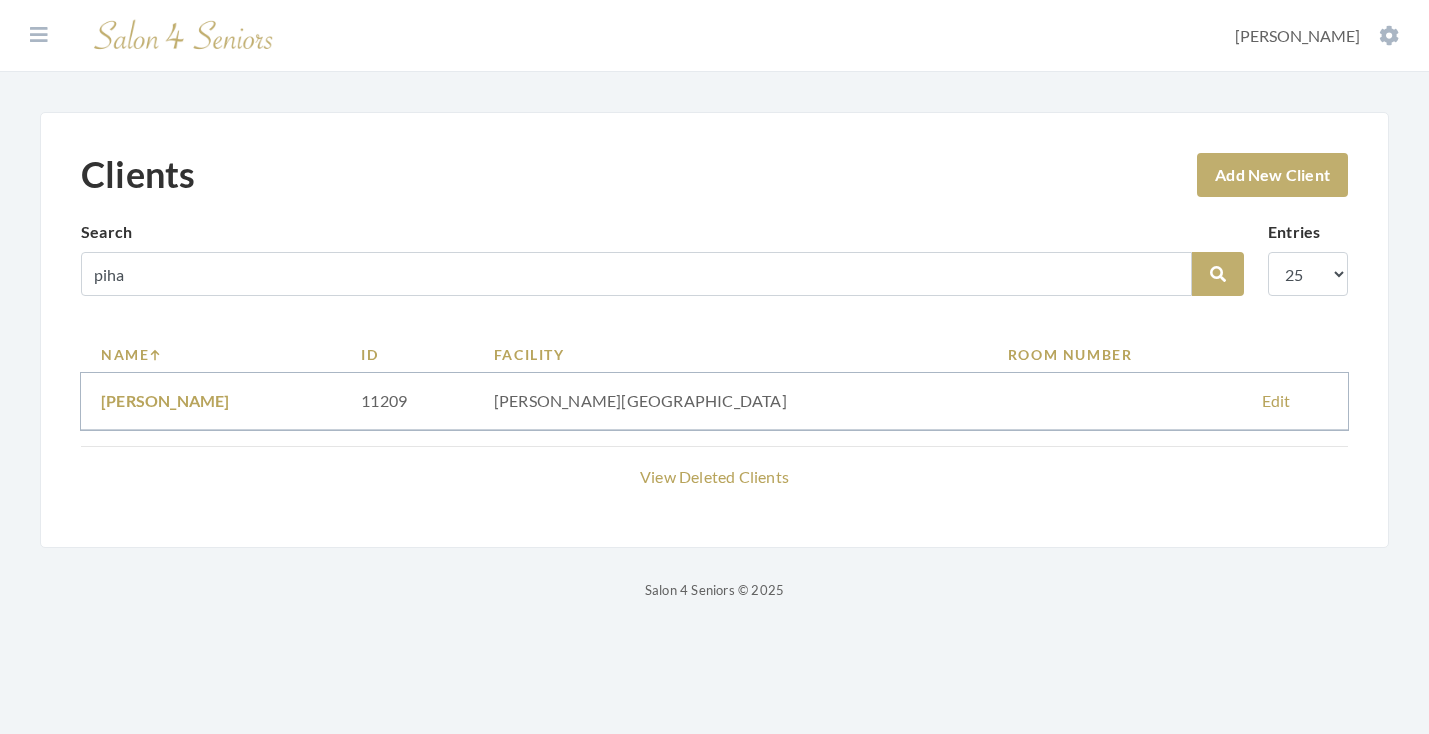 scroll, scrollTop: 0, scrollLeft: 0, axis: both 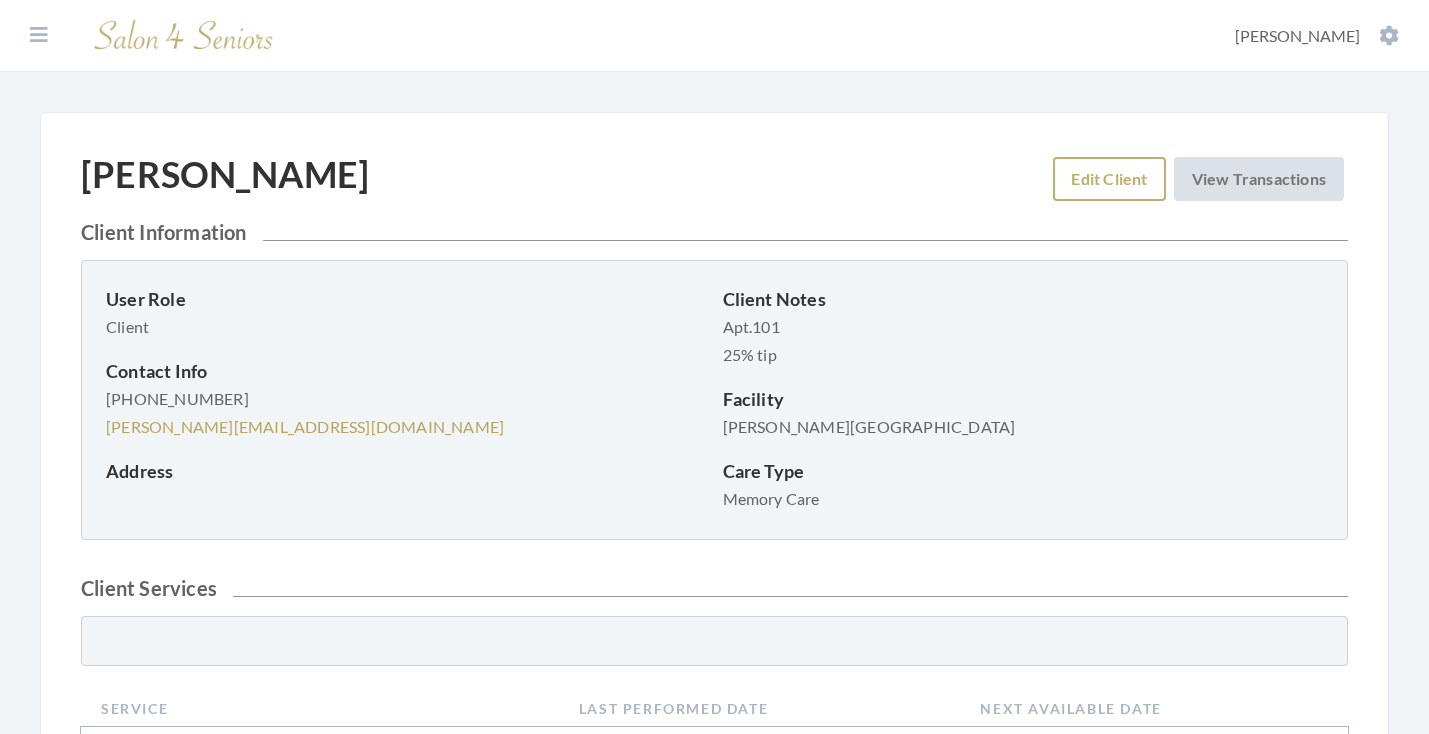 click on "Edit Client" at bounding box center (1109, 179) 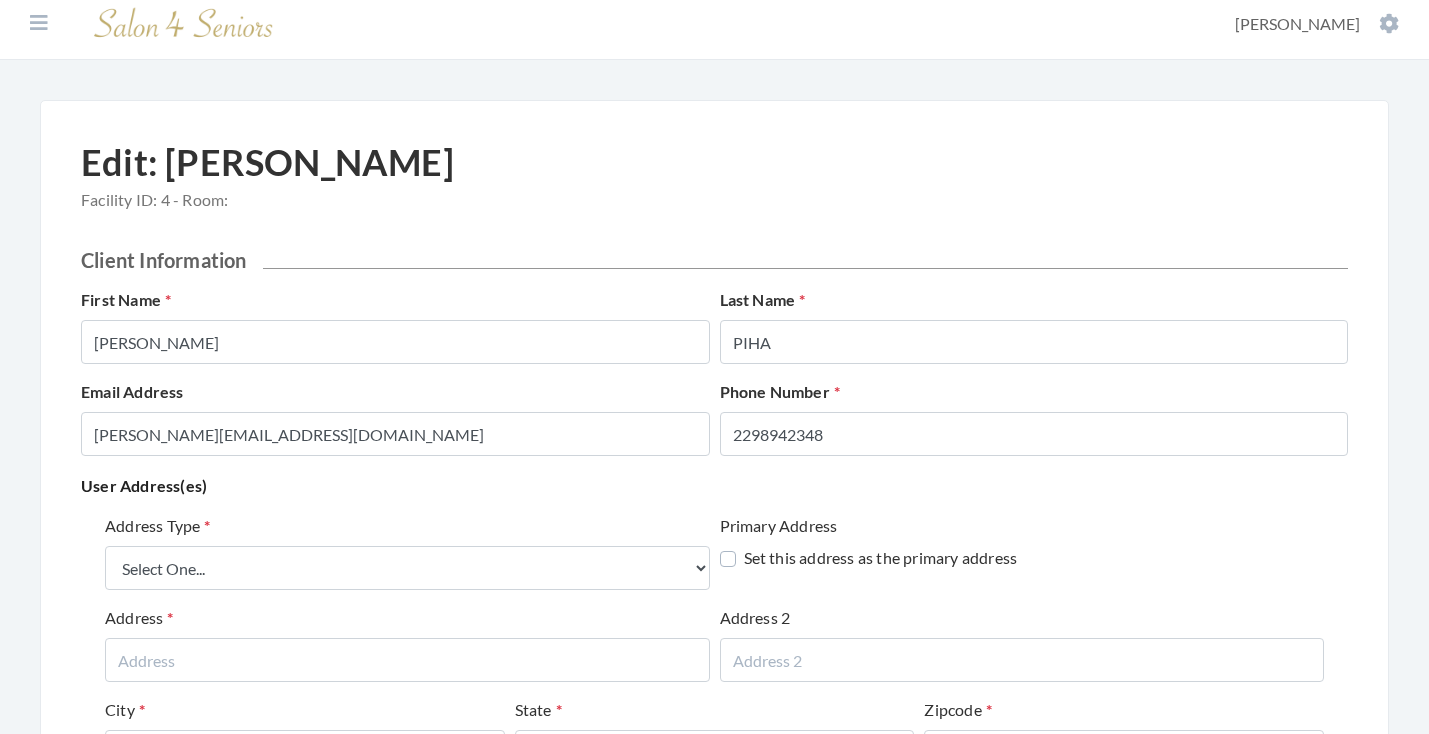 scroll, scrollTop: 115, scrollLeft: 0, axis: vertical 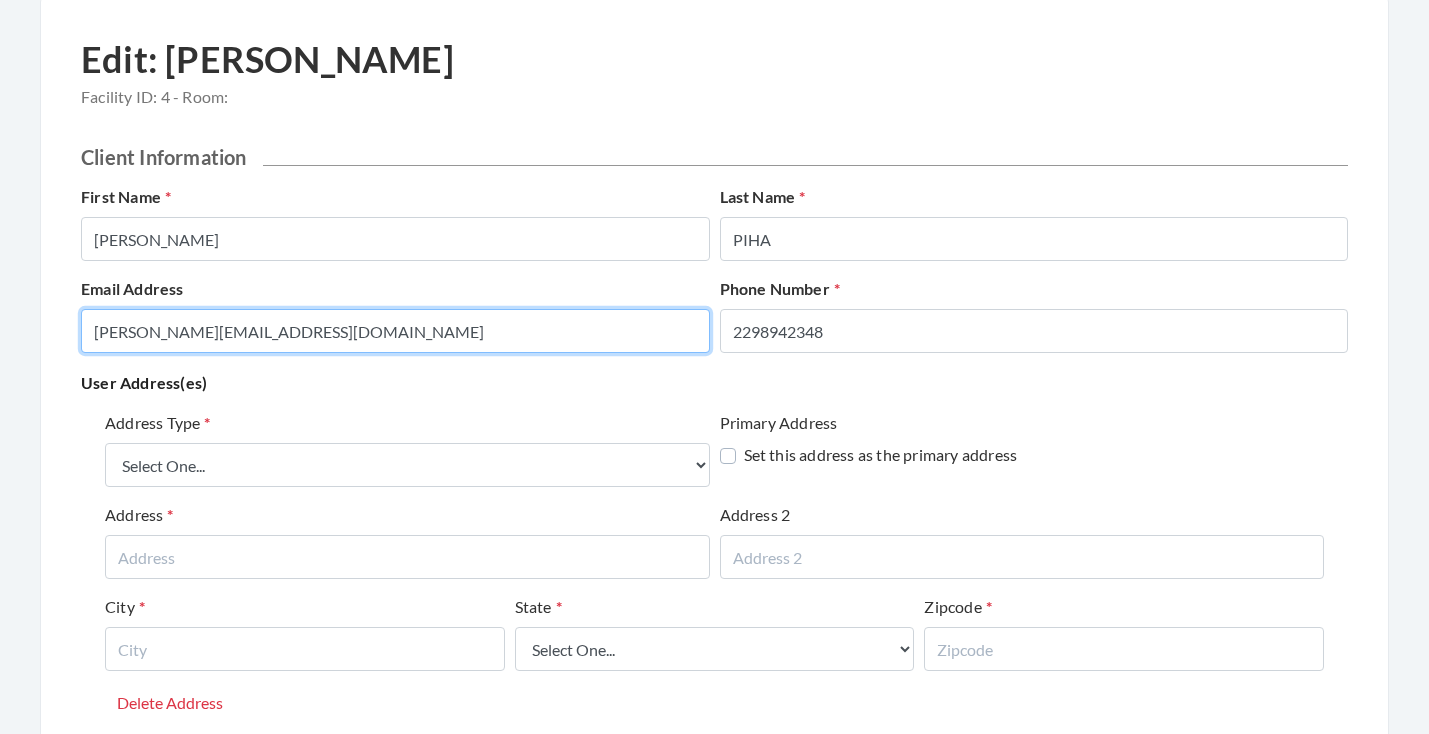 drag, startPoint x: 463, startPoint y: 336, endPoint x: 91, endPoint y: 315, distance: 372.5923 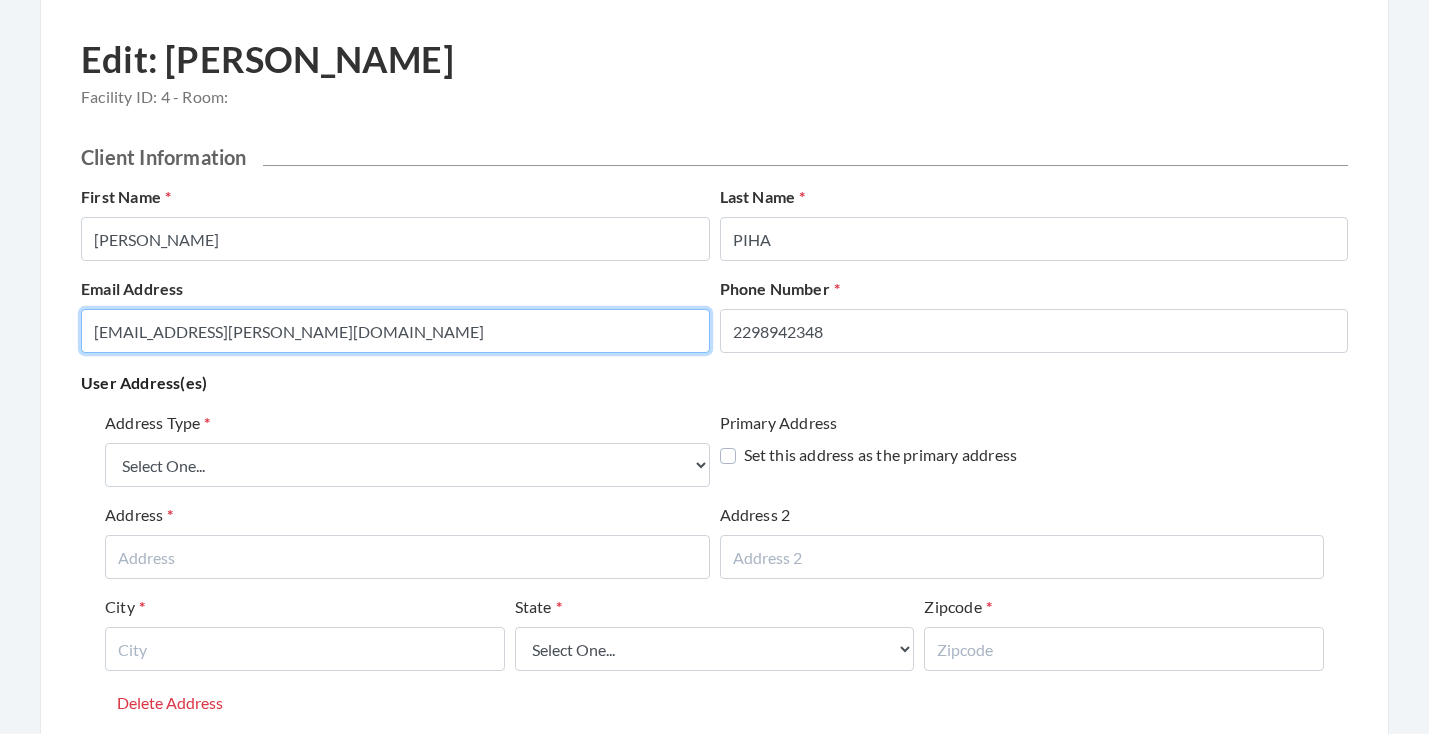 type on "ULF@KIRCHDORFER.COM" 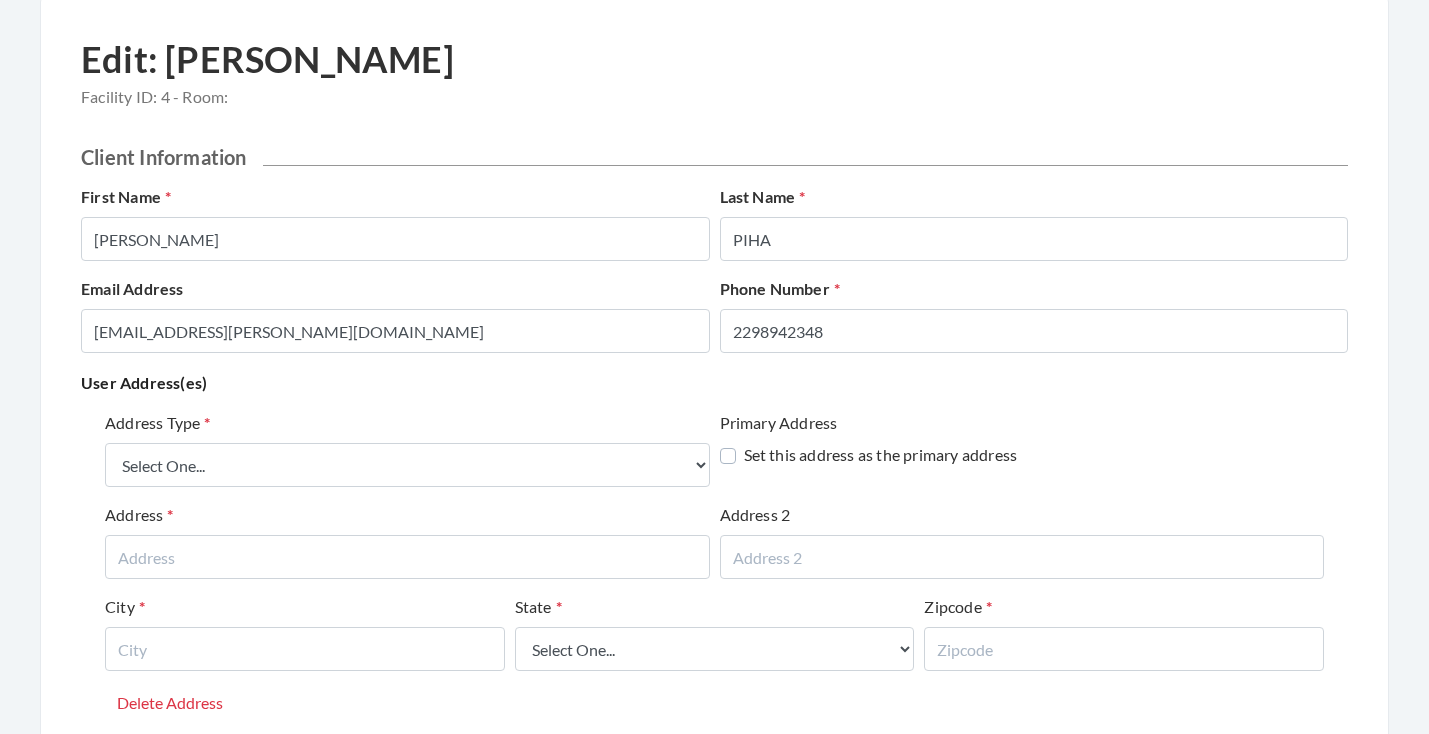 click on "Address Type   Select One...   Office Address   Home Address   Billing Address" at bounding box center [407, 449] 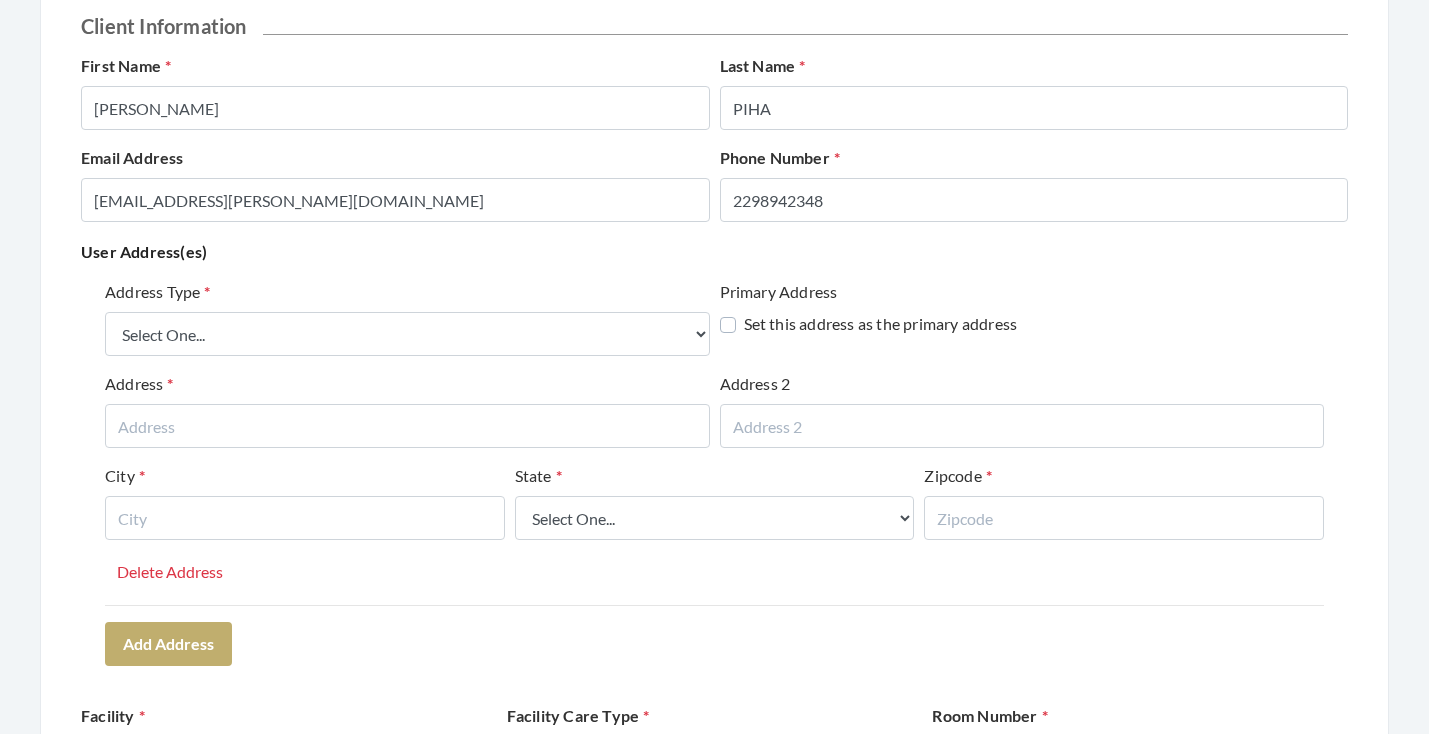 scroll, scrollTop: 247, scrollLeft: 0, axis: vertical 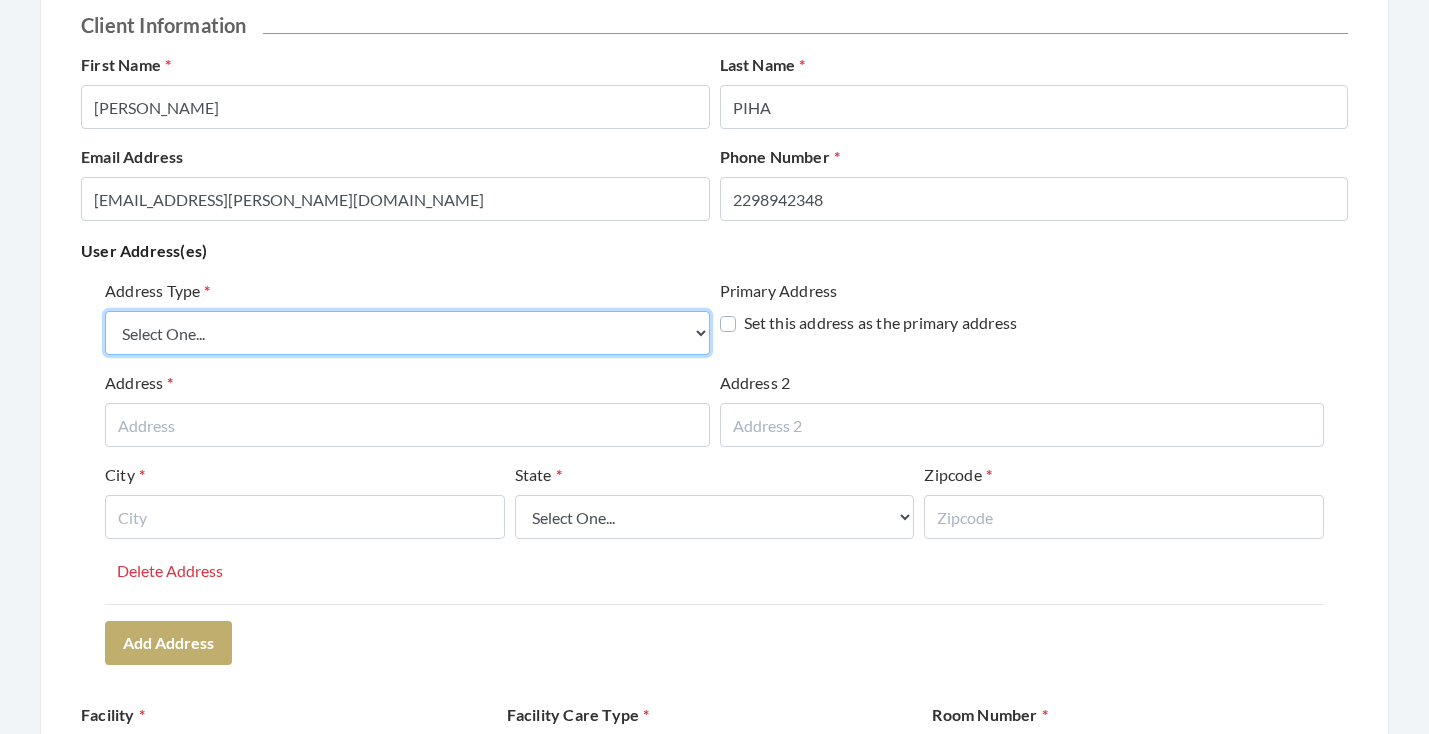 select on "billing" 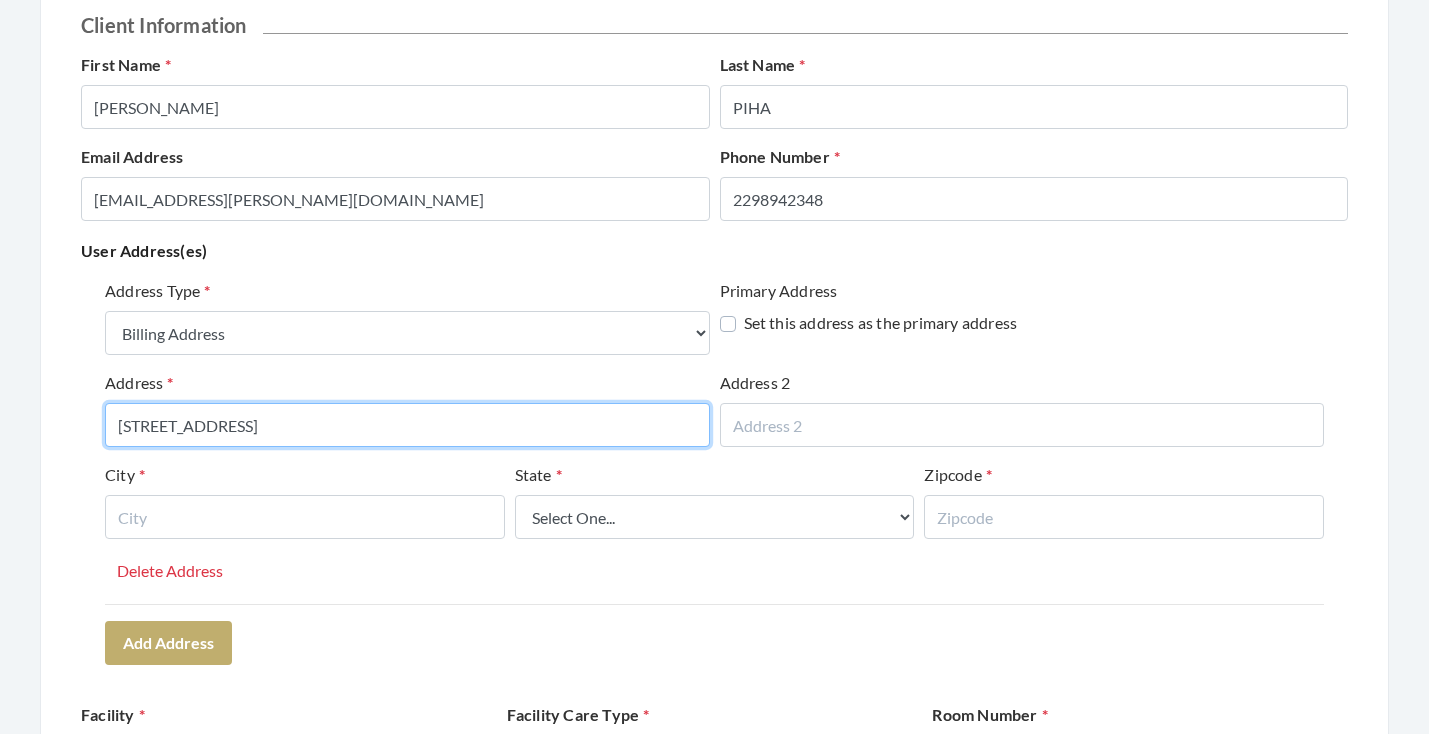 type on "286 SLAUCHTEN ROAD" 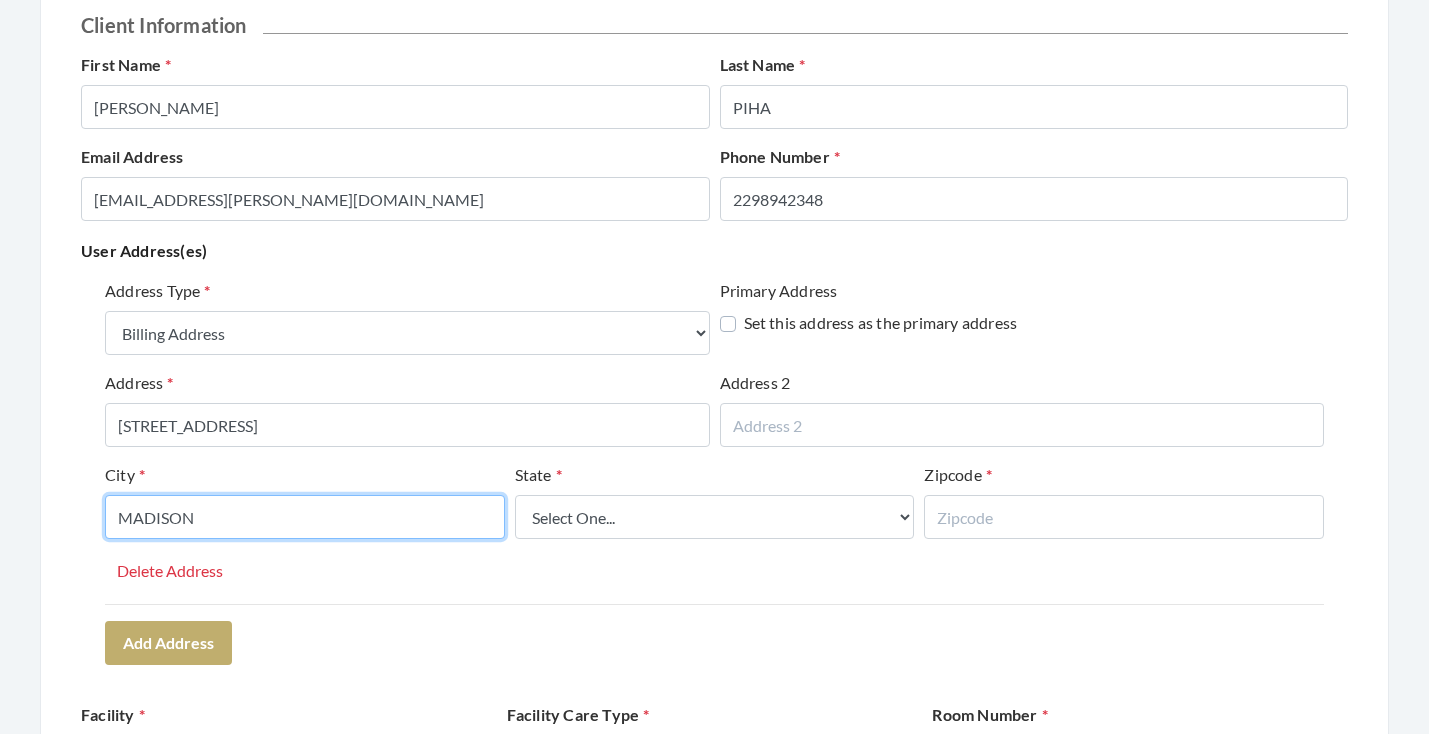 type on "MADISON" 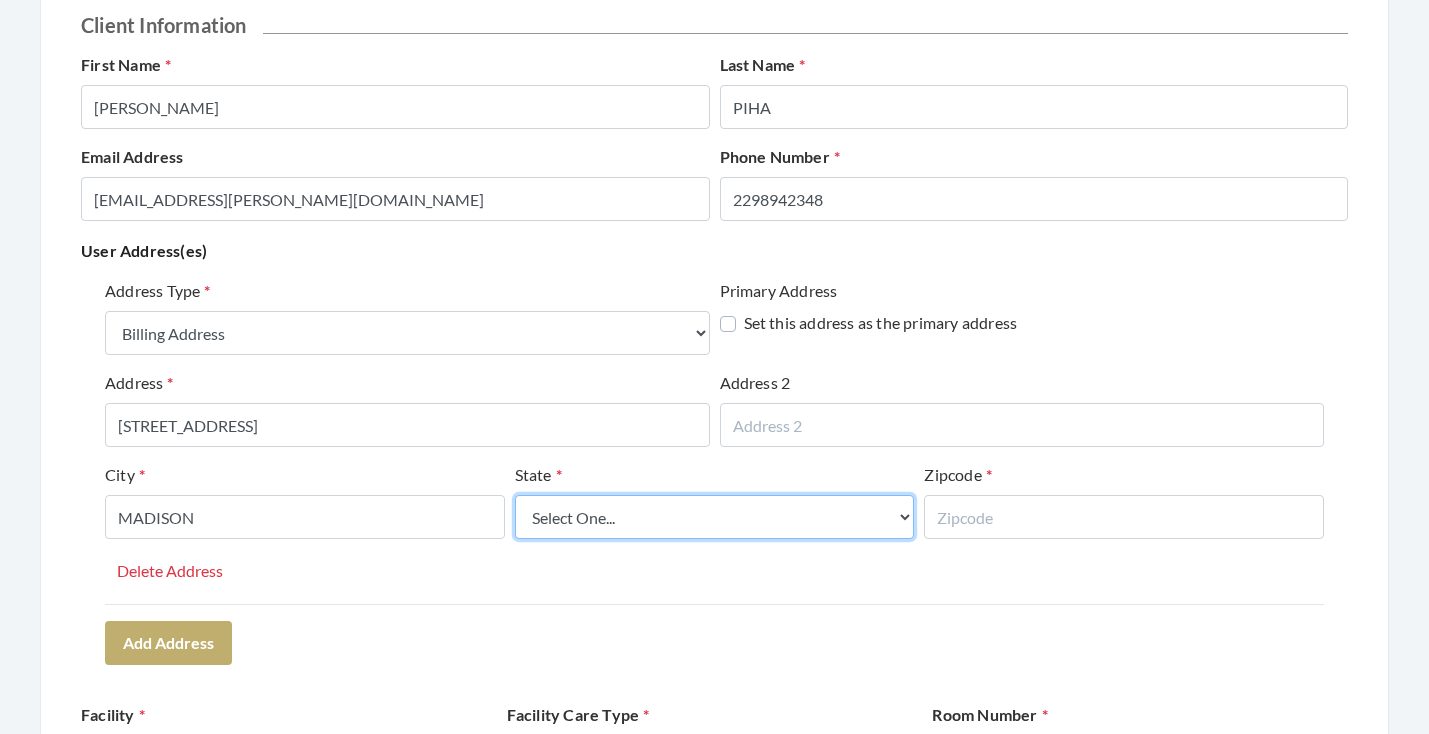 select on "al" 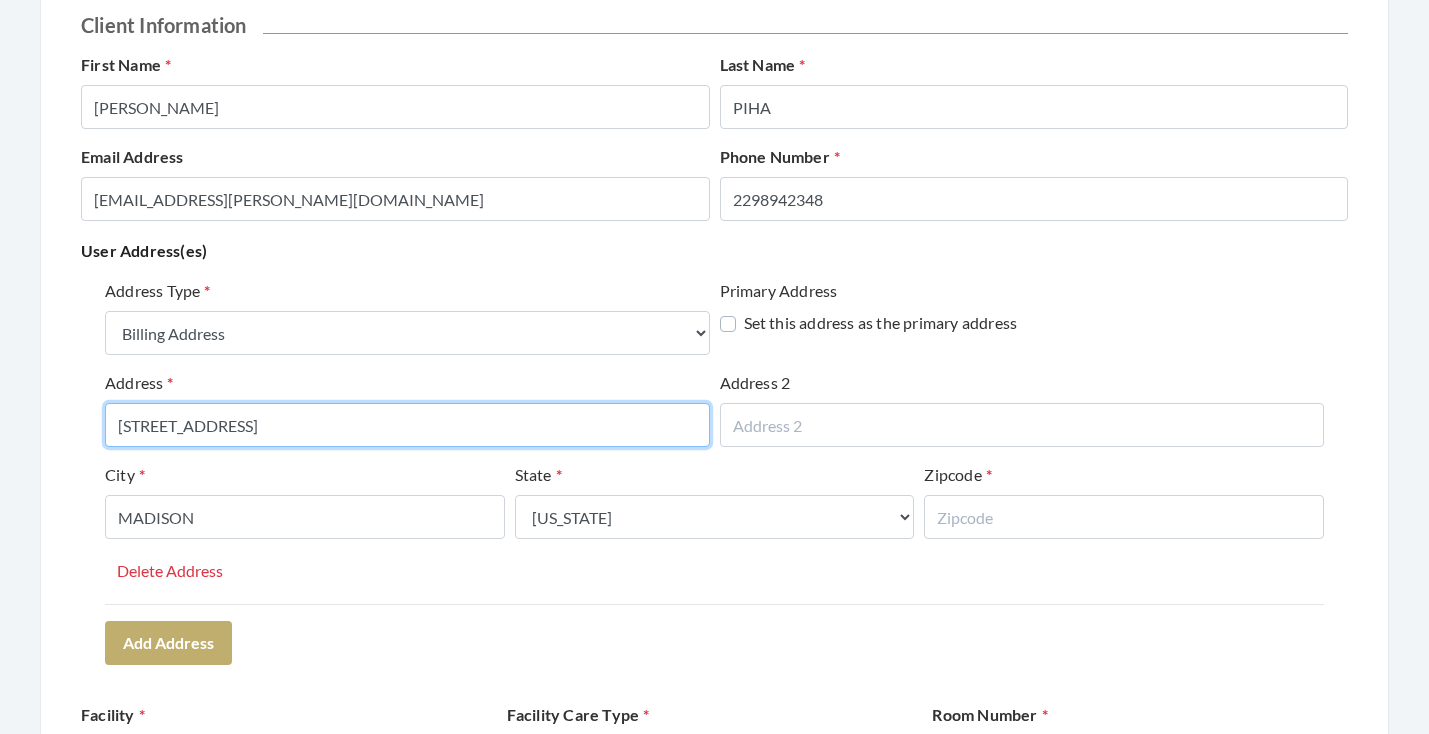 drag, startPoint x: 318, startPoint y: 425, endPoint x: 73, endPoint y: 420, distance: 245.05101 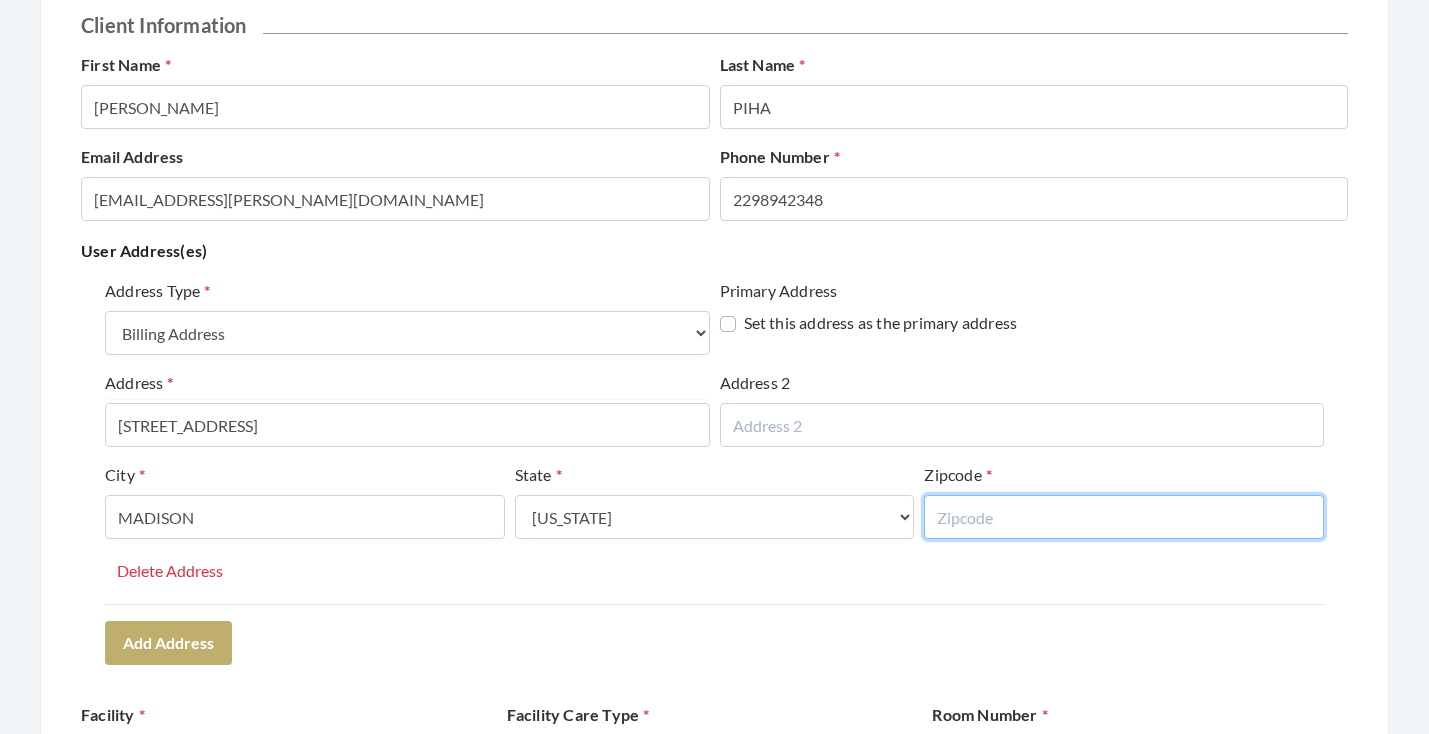 click at bounding box center [1124, 517] 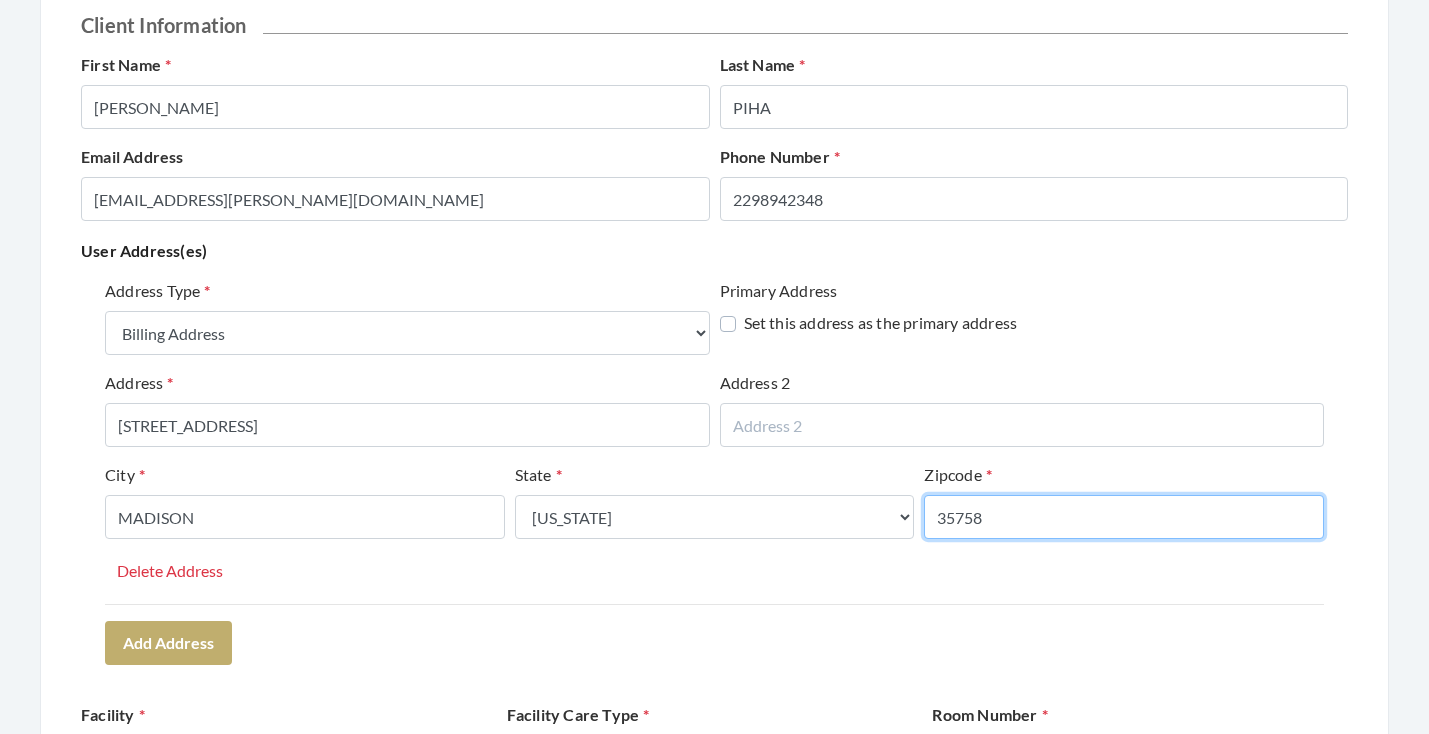 type on "35758" 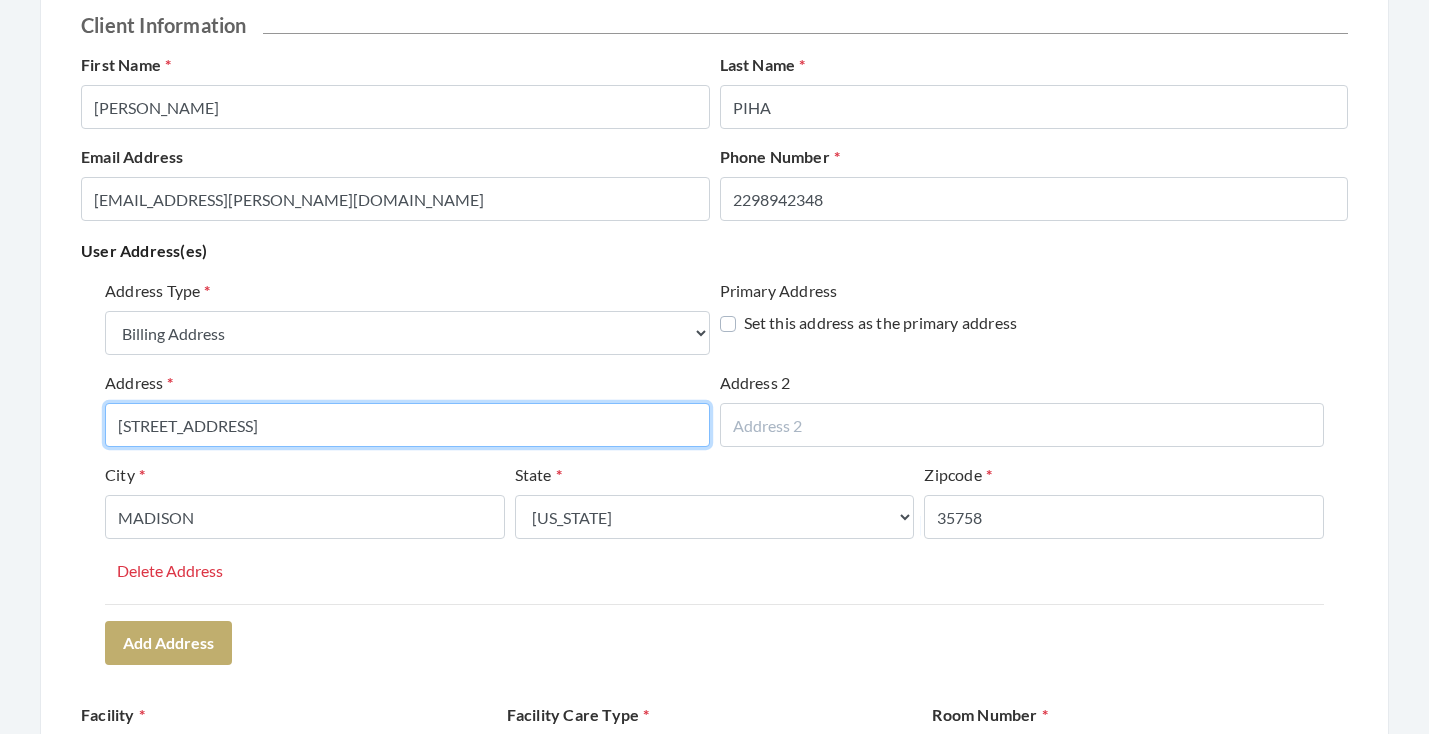 click on "286 SLAUCHTEN ROAD" at bounding box center [407, 425] 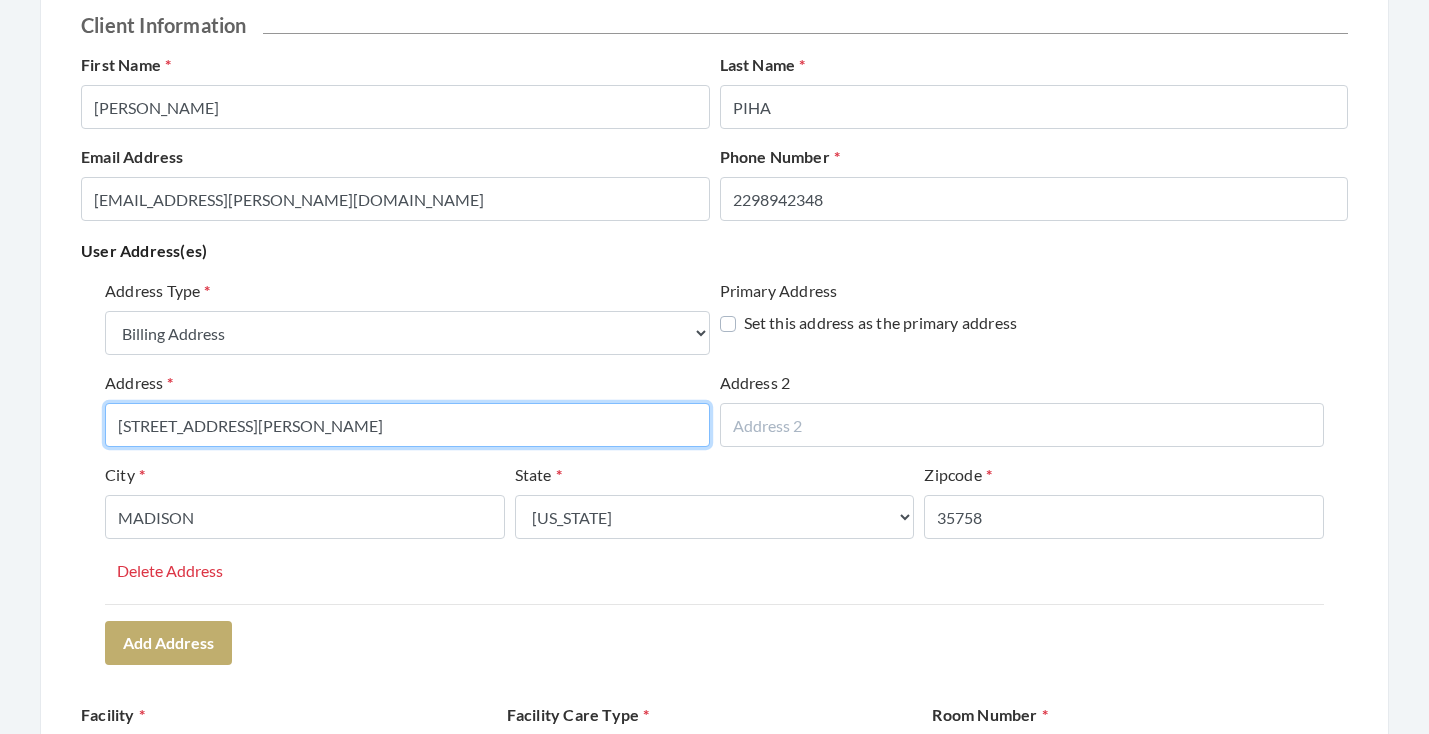 type on "[STREET_ADDRESS][PERSON_NAME]" 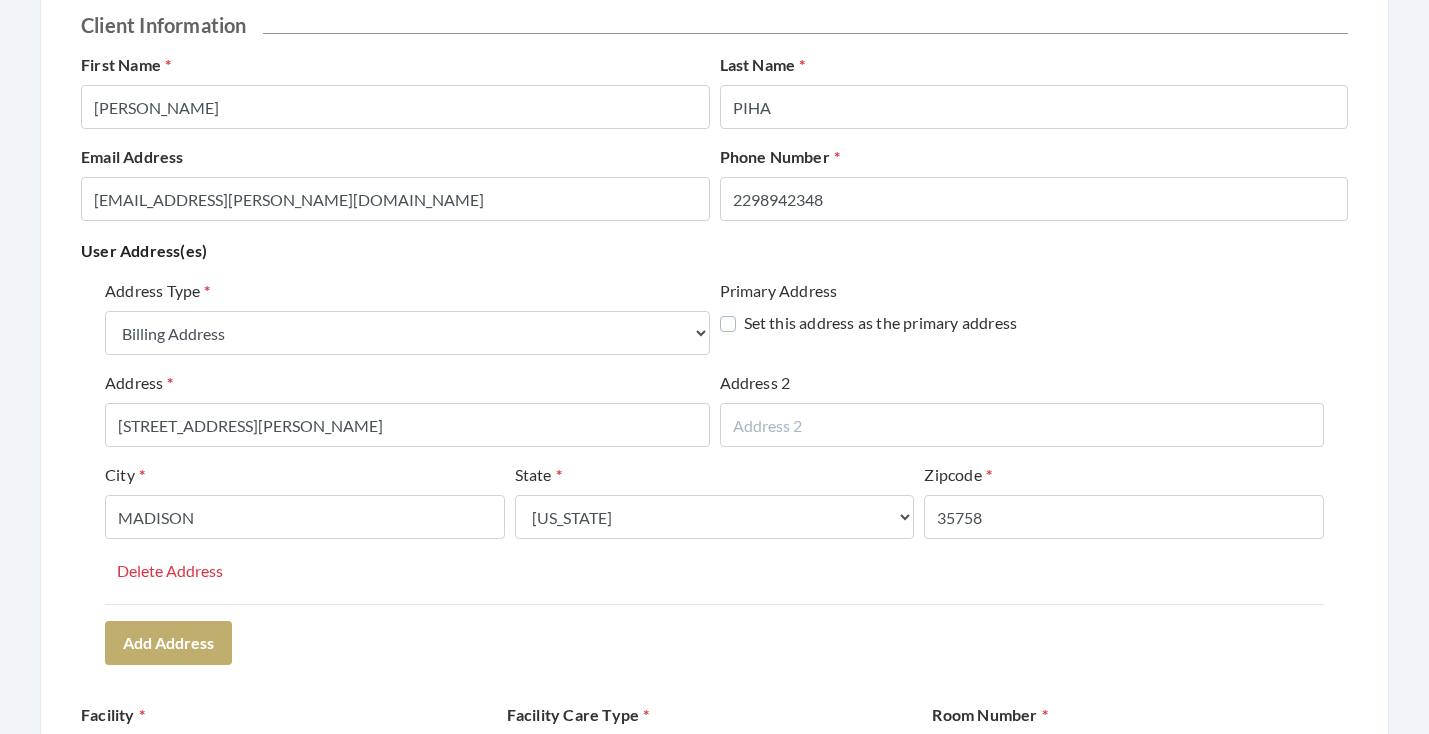 click on "Address Type   Select One...   Office Address   Home Address   Billing Address   Primary Address     Set this address as the primary address   Address   286 SLAUGHTER ROAD   Address 2     City   MADISON   State   Select One...   Alabama   Alaska   American Samoa   Arizona   Arkansas   California   Colorado   Connecticut   Delaware   District Of Columbia   Federated States Of Micronesia   Florida   Georgia   Guam Gu   Hawaii   Idaho   Illinois   Indiana   Iowa   Kansas   Kentucky   Louisiana   Maine   Marshall Islands   Maryland   Massachusetts   Michigan   Minnesota   Mississippi   Missouri   Montana   Nebraska   Nevada   New Hampshire   New Jersey   New Mexico   New York   North Carolina   North Dakota   Northern Mariana Islands   Ohio   Oklahoma   Oregon   Palau   Pennsylvania   Puerto Rico   Rhode Island   South Carolina   South Dakota   Tennessee   Texas   Utah   Vermont   Virgin Islands   Virginia   Washington   West Virginia   Wisconsin   Wyoming   Zipcode   35758   Delete Address   Add Address" at bounding box center (714, 471) 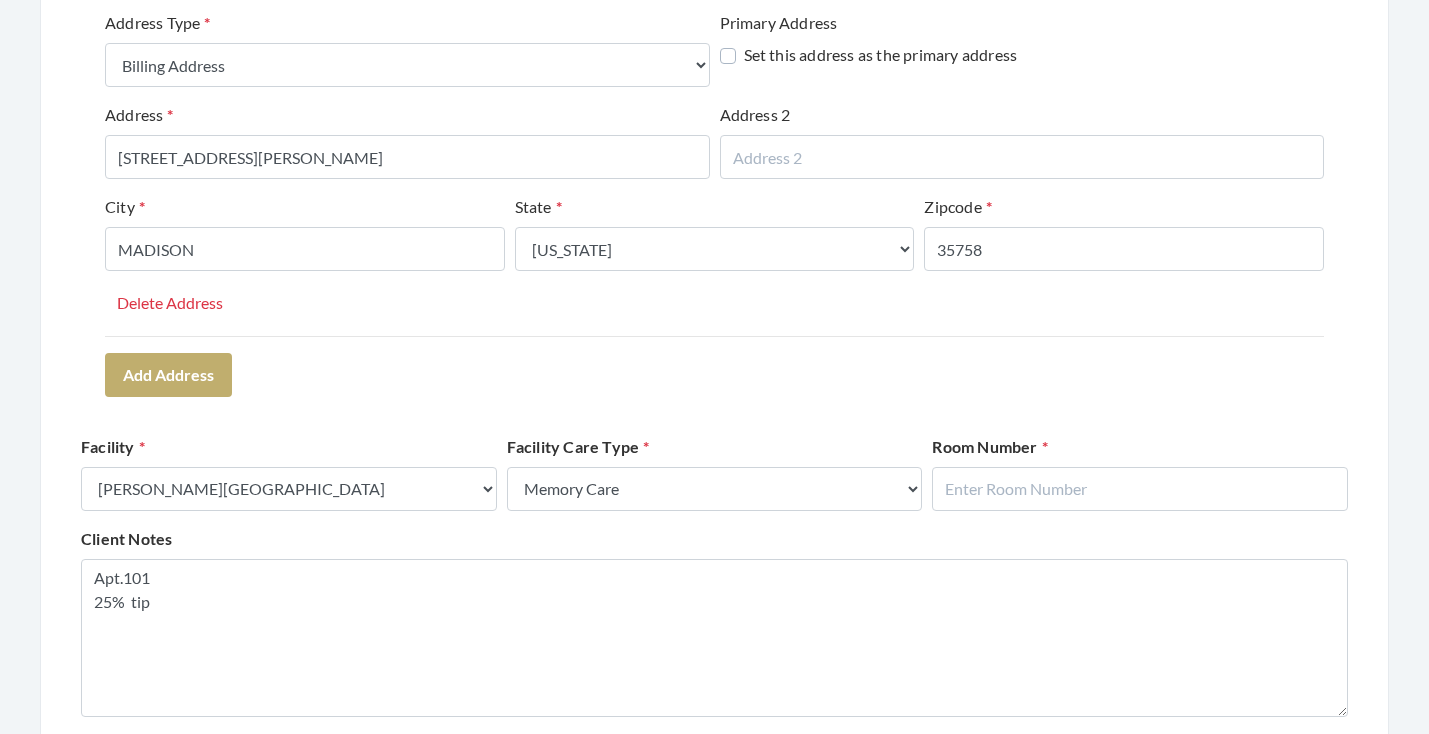 scroll, scrollTop: 631, scrollLeft: 0, axis: vertical 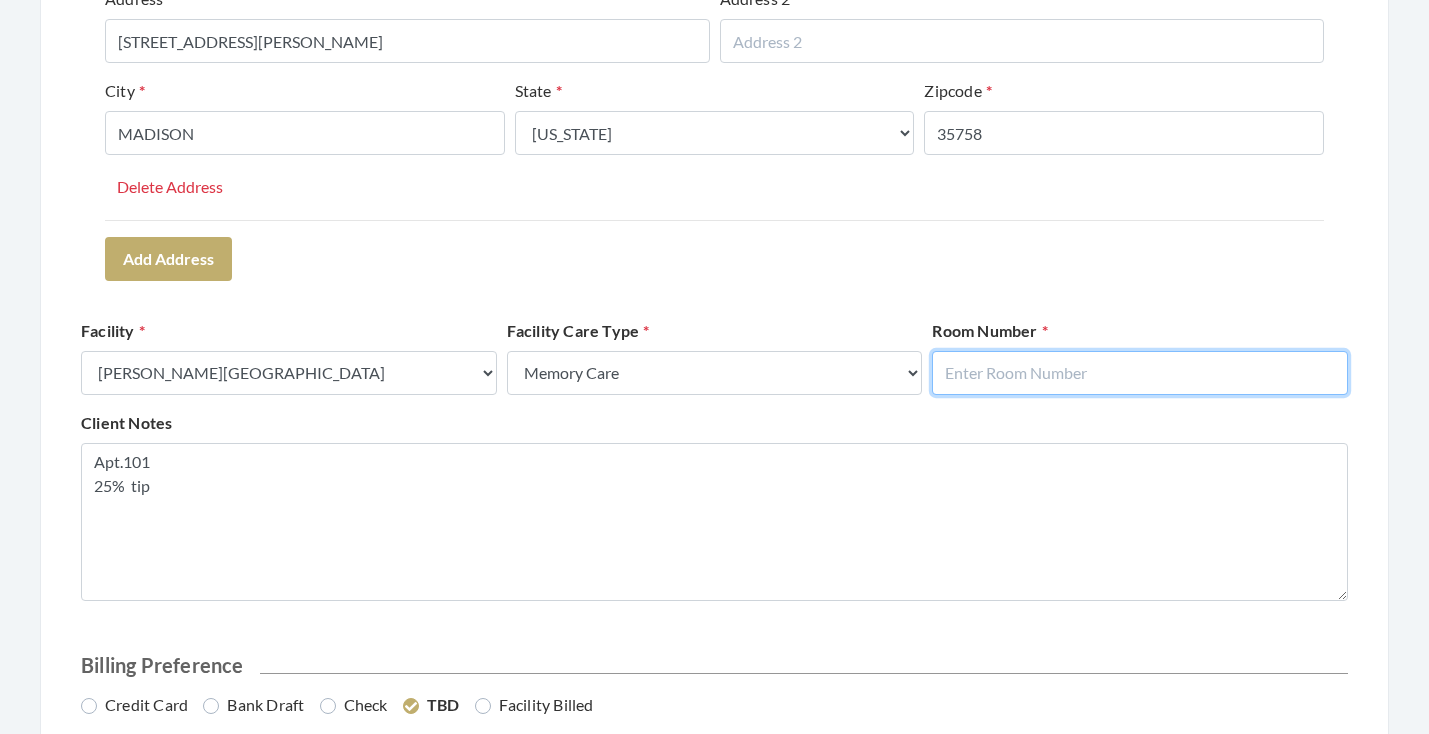 click at bounding box center (1140, 373) 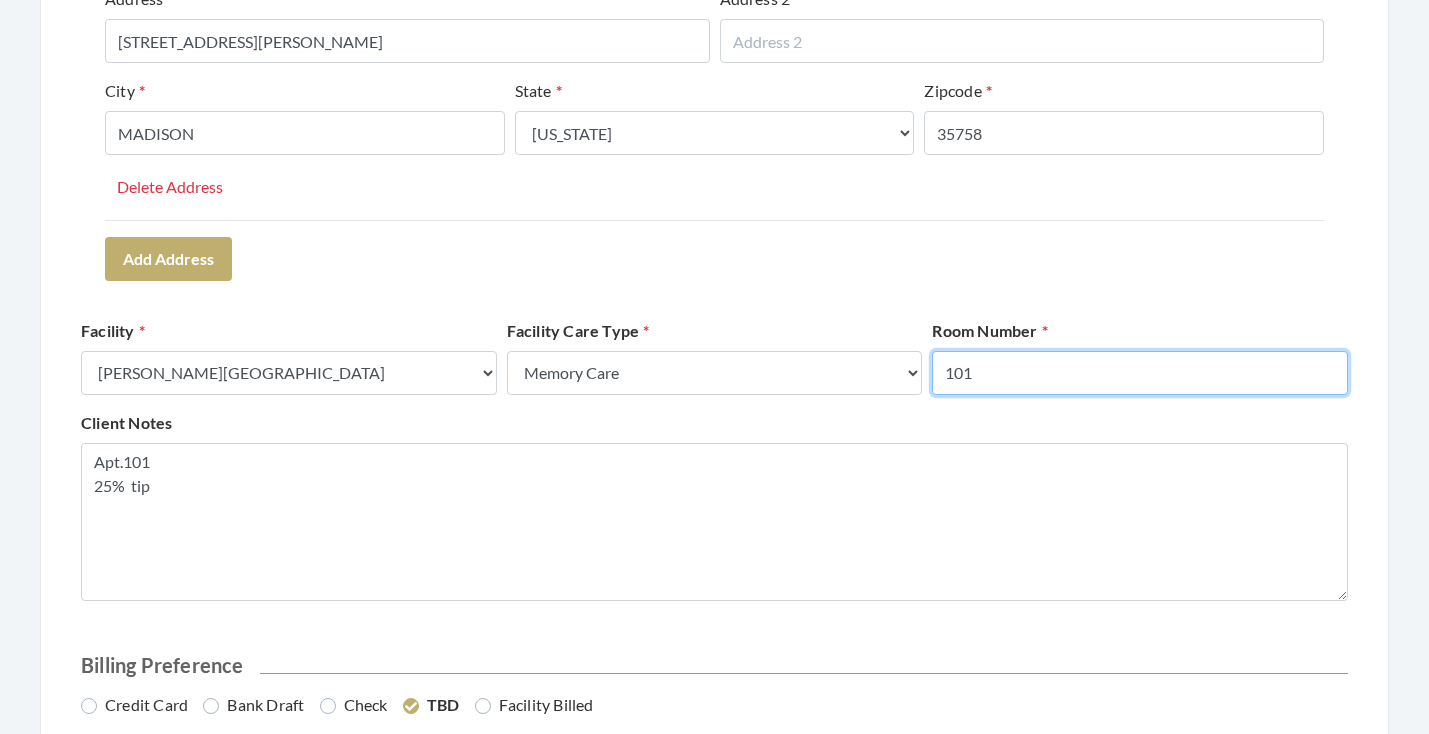 type on "101" 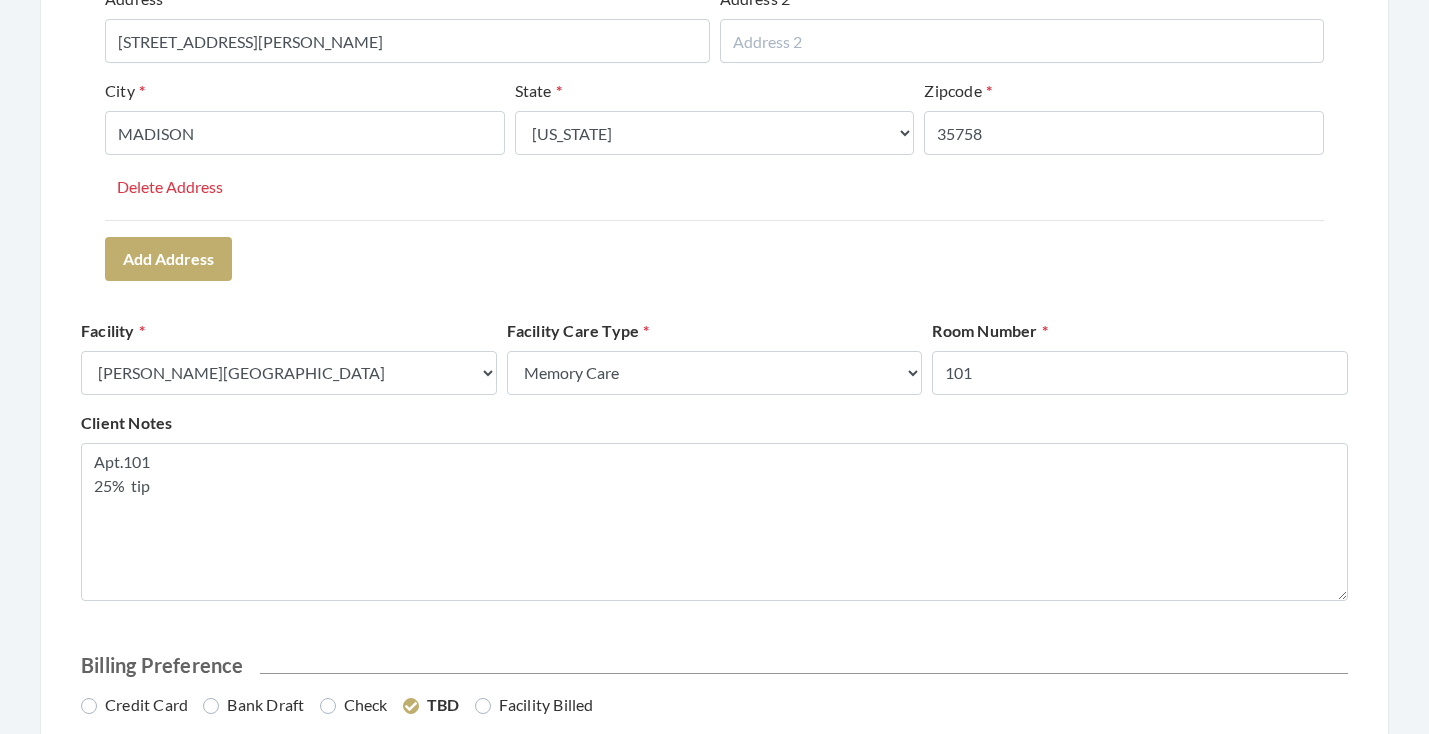 click on "Address Type   Select One...   Office Address   Home Address   Billing Address   Primary Address     Set this address as the primary address   Address   286 SLAUGHTER ROAD   Address 2     City   MADISON   State   Select One...   Alabama   Alaska   American Samoa   Arizona   Arkansas   California   Colorado   Connecticut   Delaware   District Of Columbia   Federated States Of Micronesia   Florida   Georgia   Guam Gu   Hawaii   Idaho   Illinois   Indiana   Iowa   Kansas   Kentucky   Louisiana   Maine   Marshall Islands   Maryland   Massachusetts   Michigan   Minnesota   Mississippi   Missouri   Montana   Nebraska   Nevada   New Hampshire   New Jersey   New Mexico   New York   North Carolina   North Dakota   Northern Mariana Islands   Ohio   Oklahoma   Oregon   Palau   Pennsylvania   Puerto Rico   Rhode Island   South Carolina   South Dakota   Tennessee   Texas   Utah   Vermont   Virgin Islands   Virginia   Washington   West Virginia   Wisconsin   Wyoming   Zipcode   35758   Delete Address" at bounding box center [714, 57] 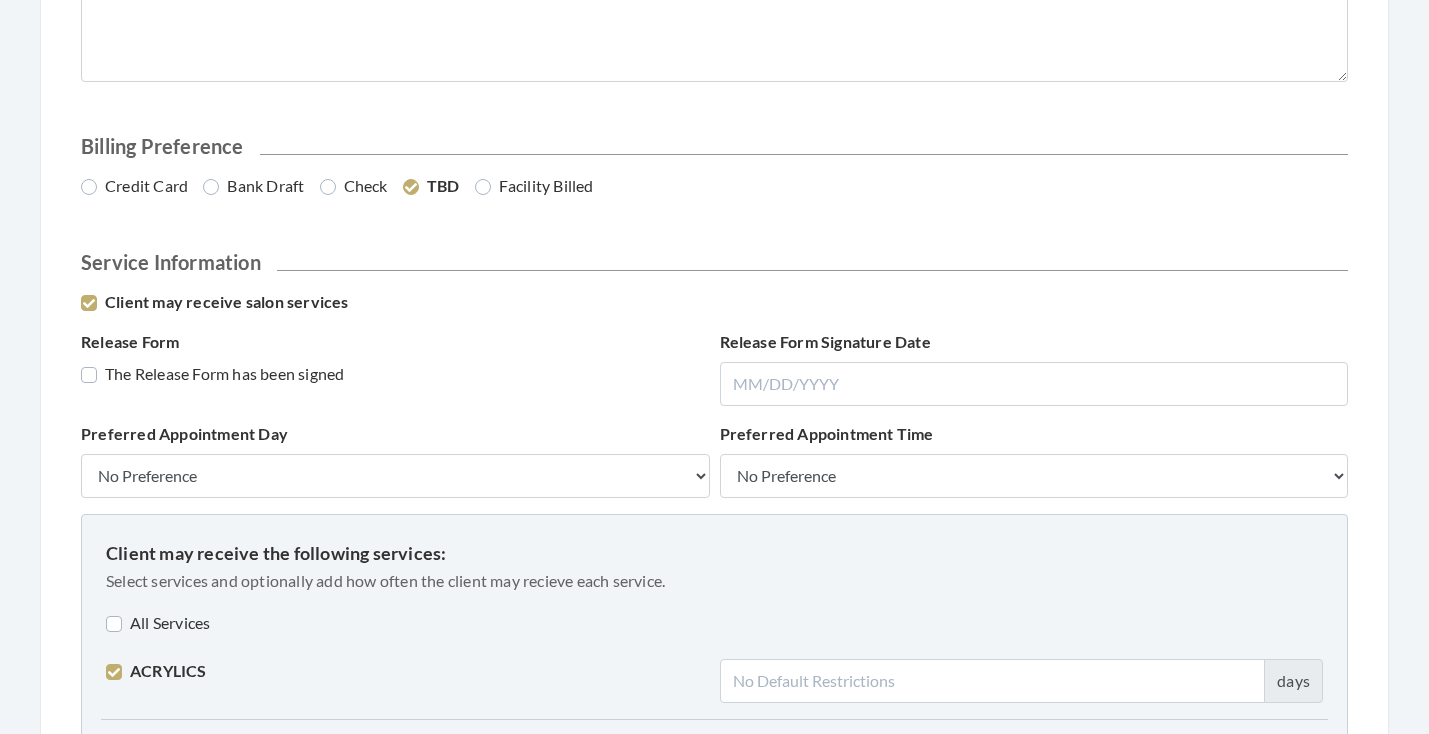 scroll, scrollTop: 1151, scrollLeft: 0, axis: vertical 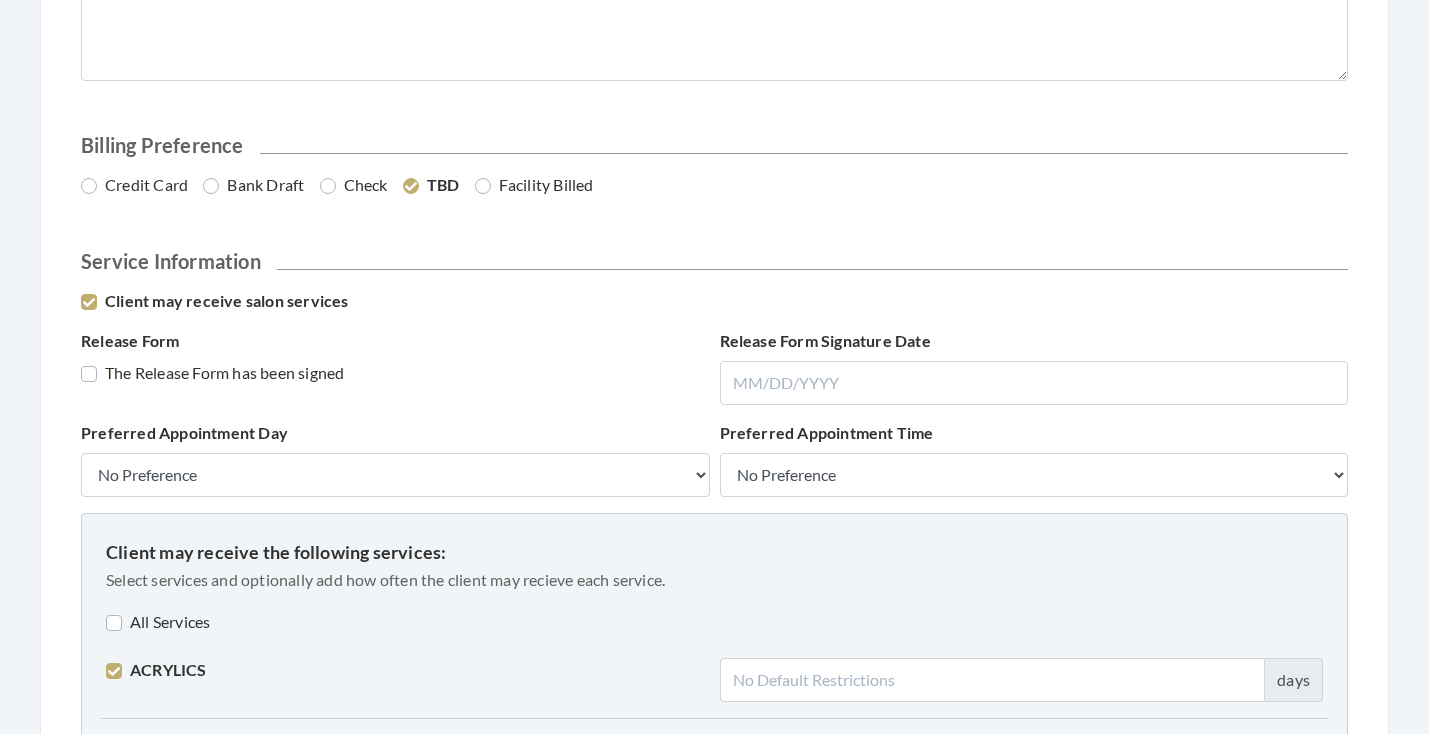 click on "Credit Card" at bounding box center (134, 185) 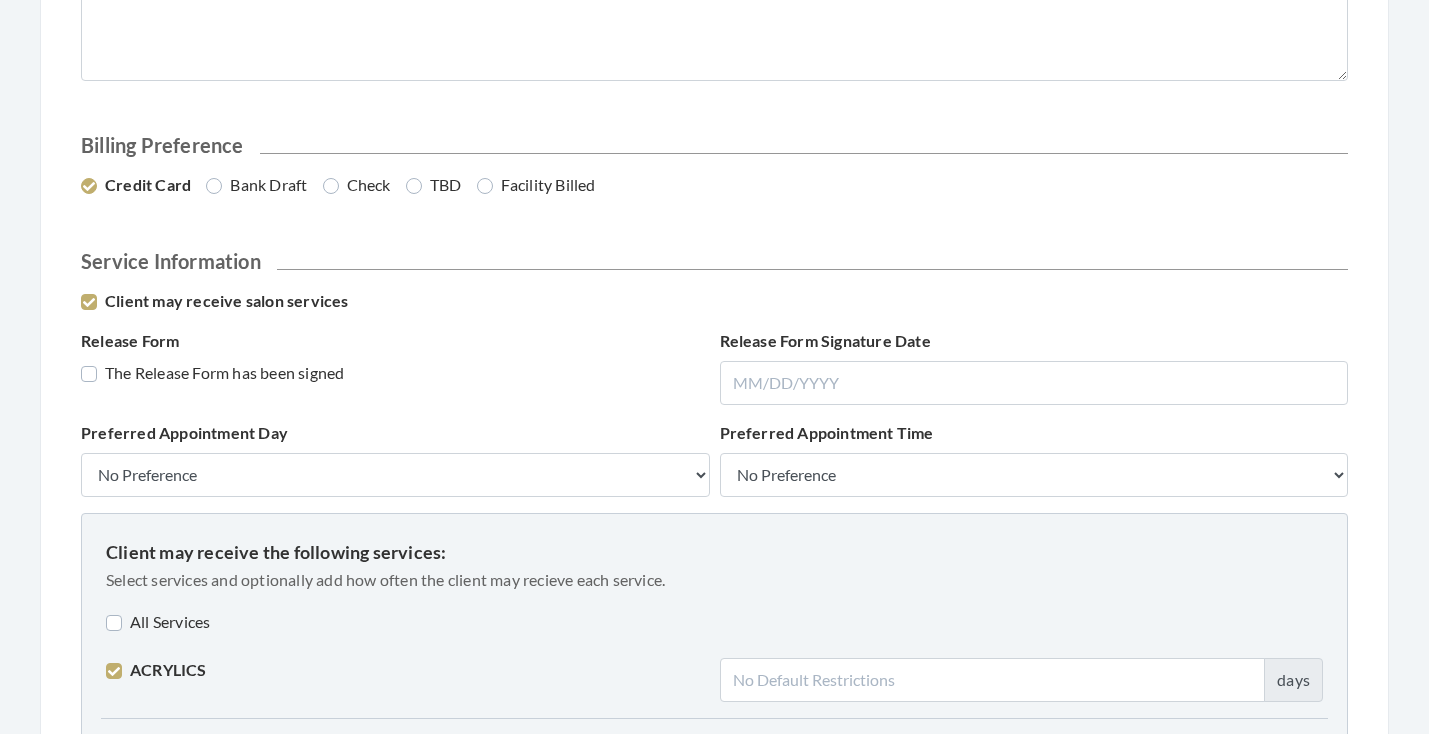 click on "The Release Form has been signed" at bounding box center (212, 373) 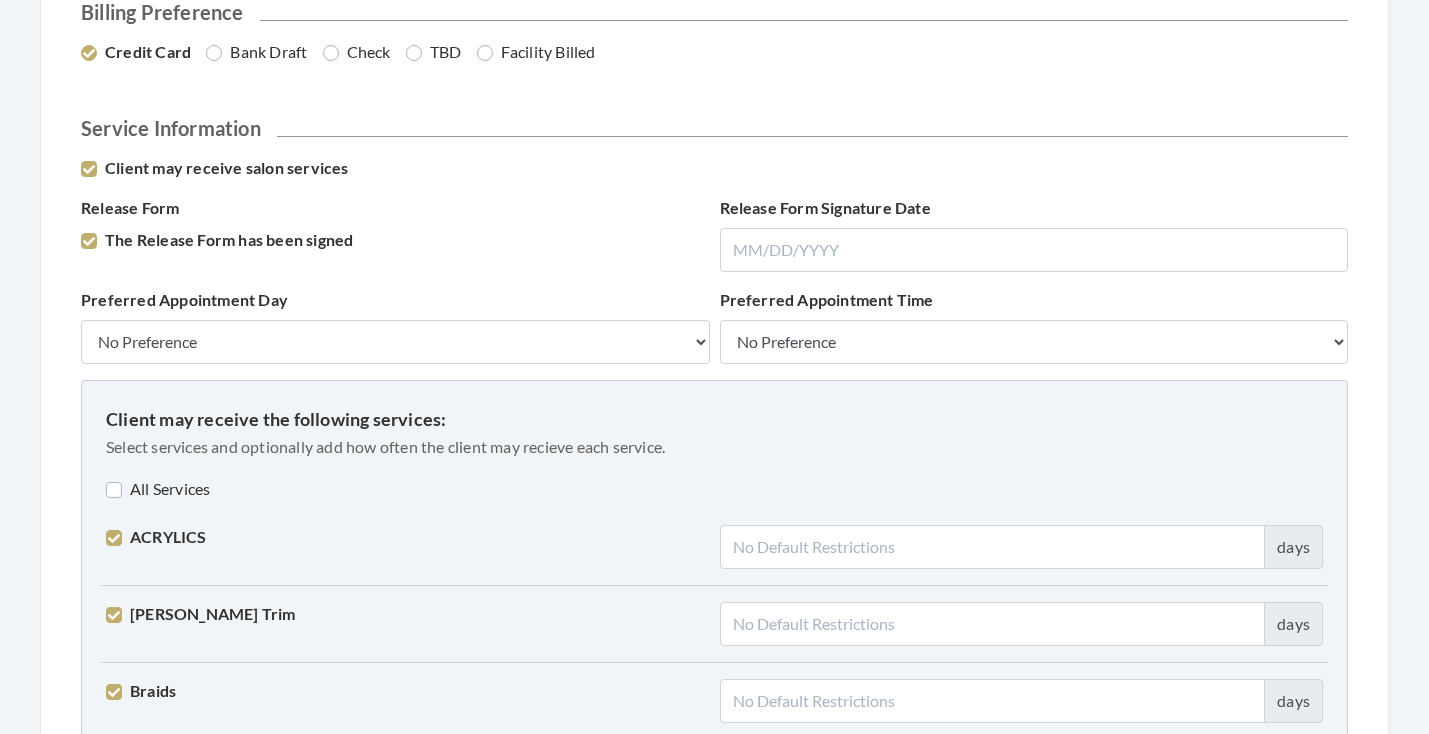 scroll, scrollTop: 1299, scrollLeft: 0, axis: vertical 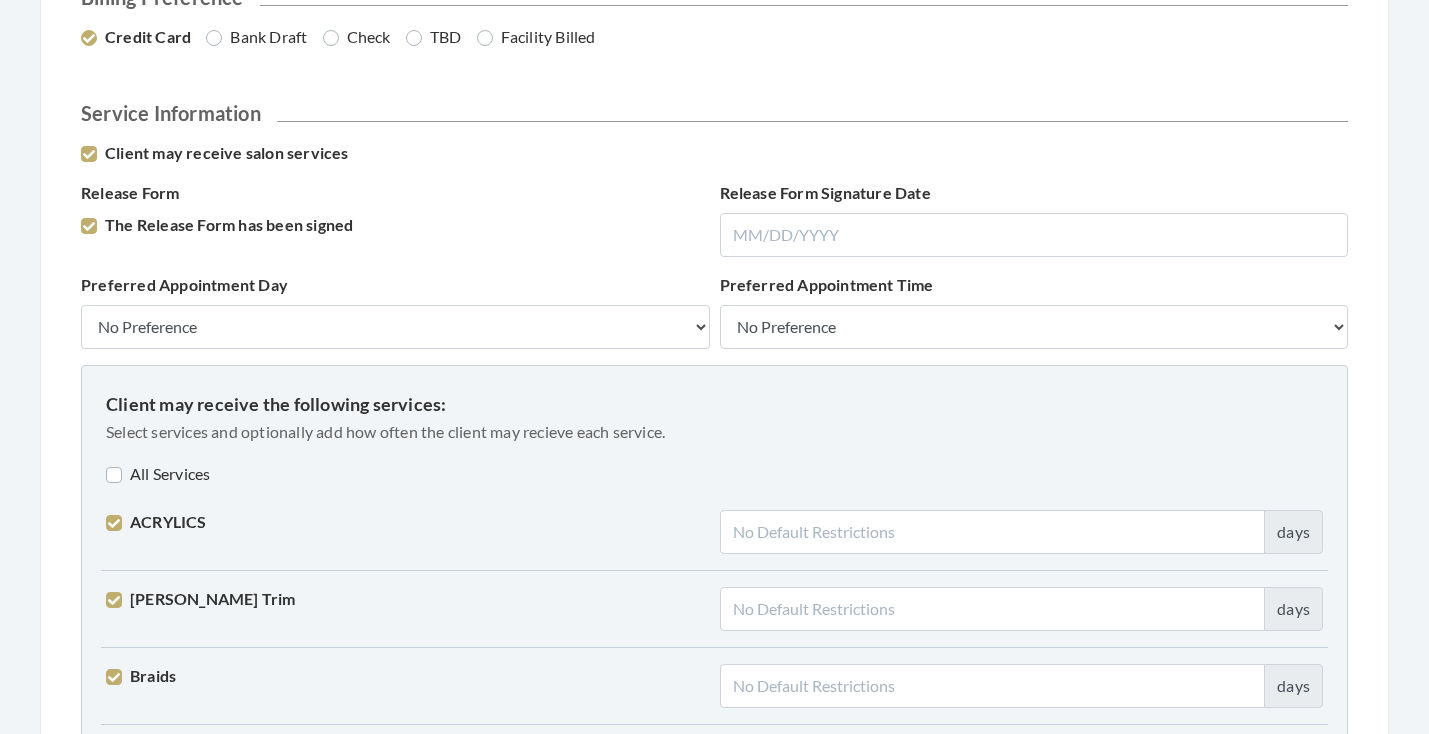 click on "All Services" at bounding box center (158, 474) 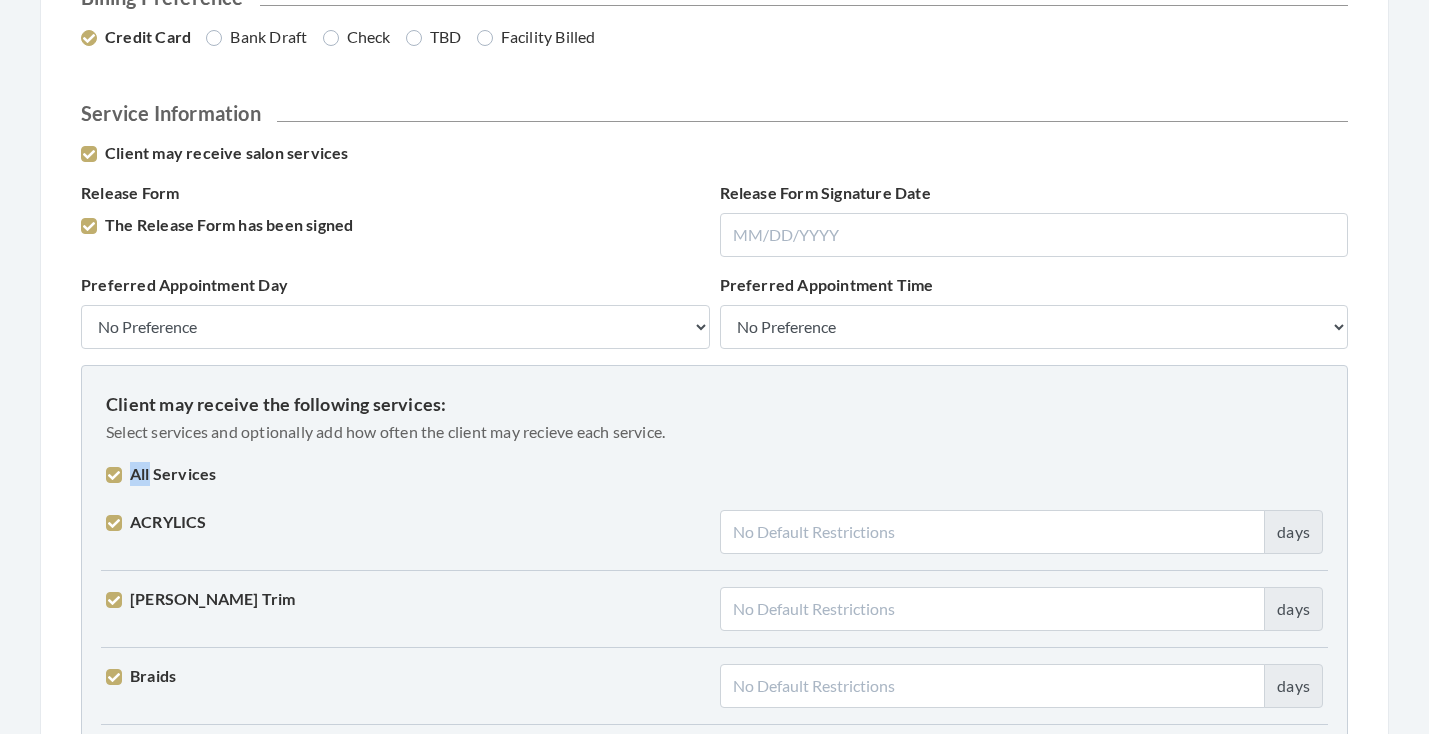 click on "All Services" at bounding box center [161, 474] 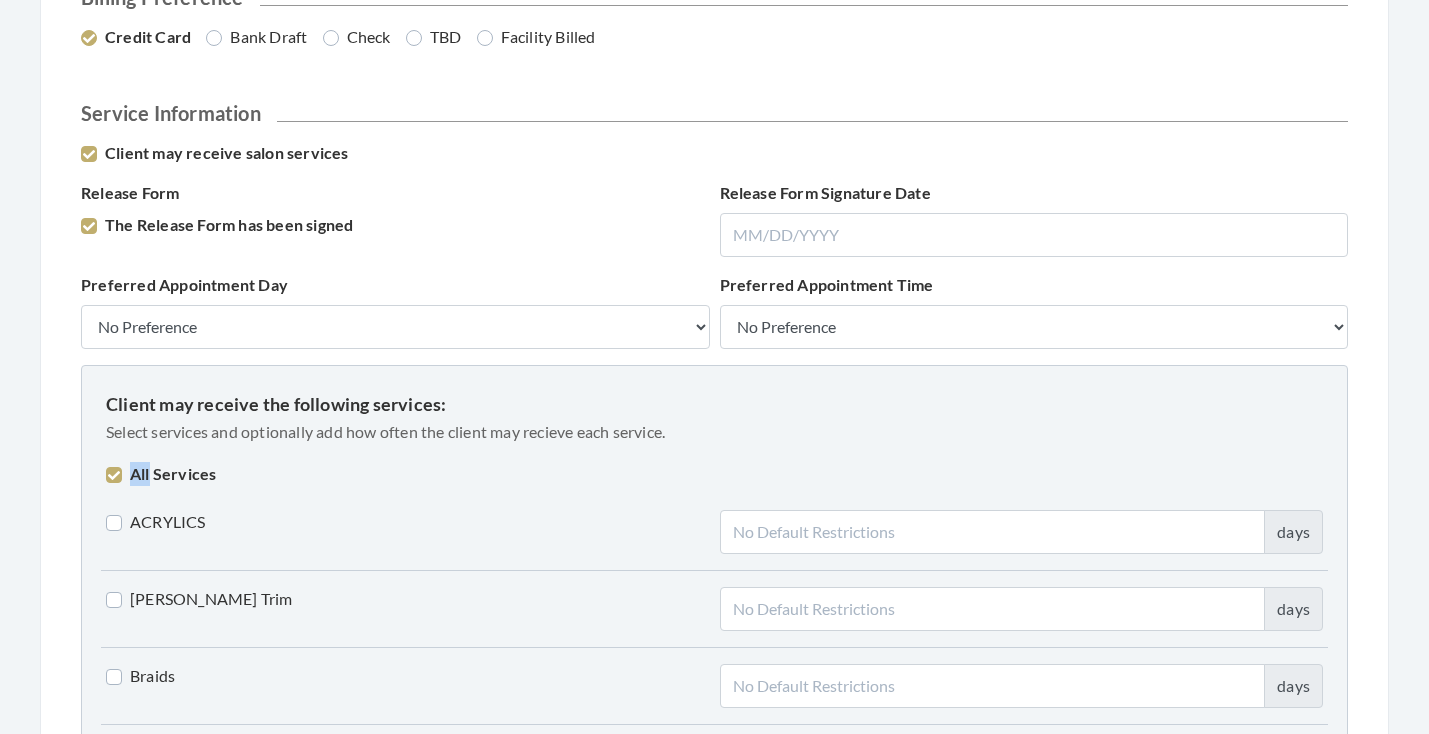 checkbox on "false" 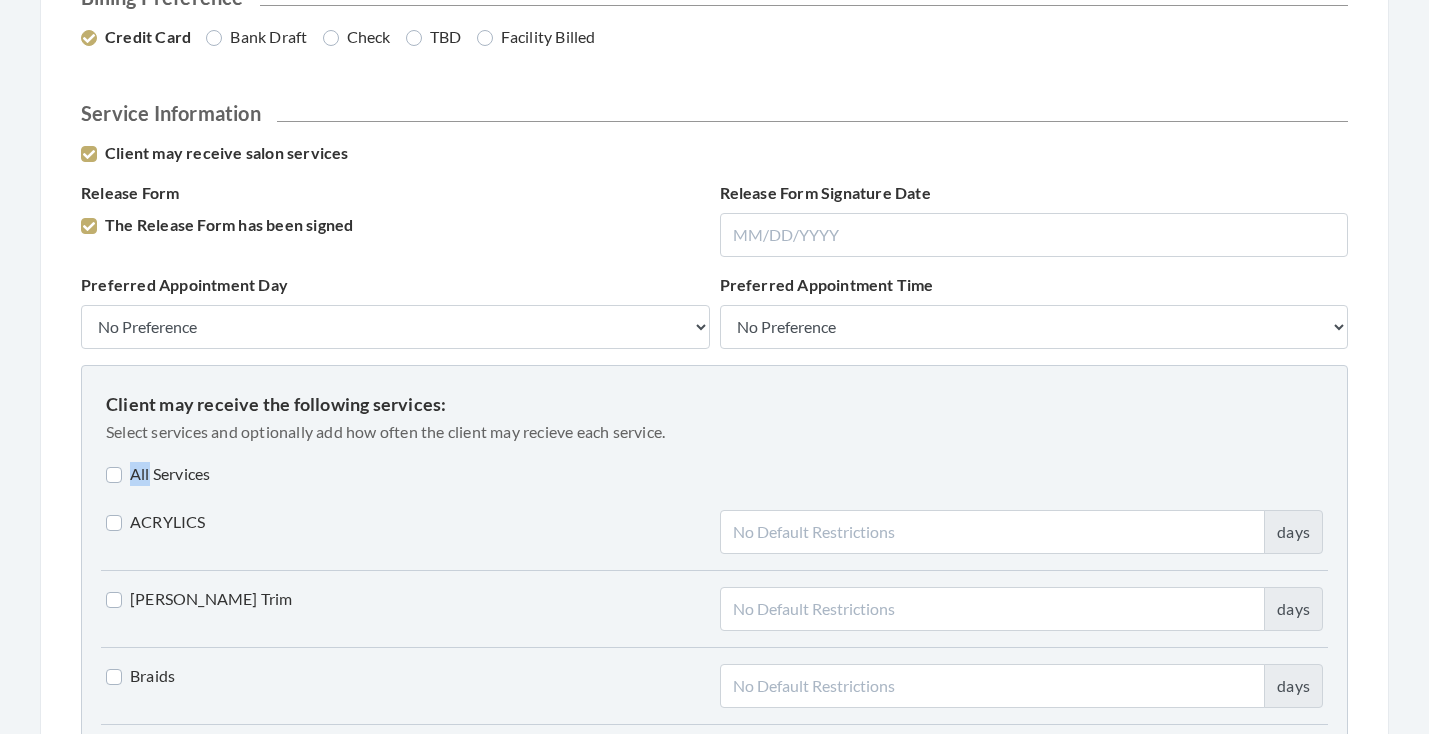 checkbox on "false" 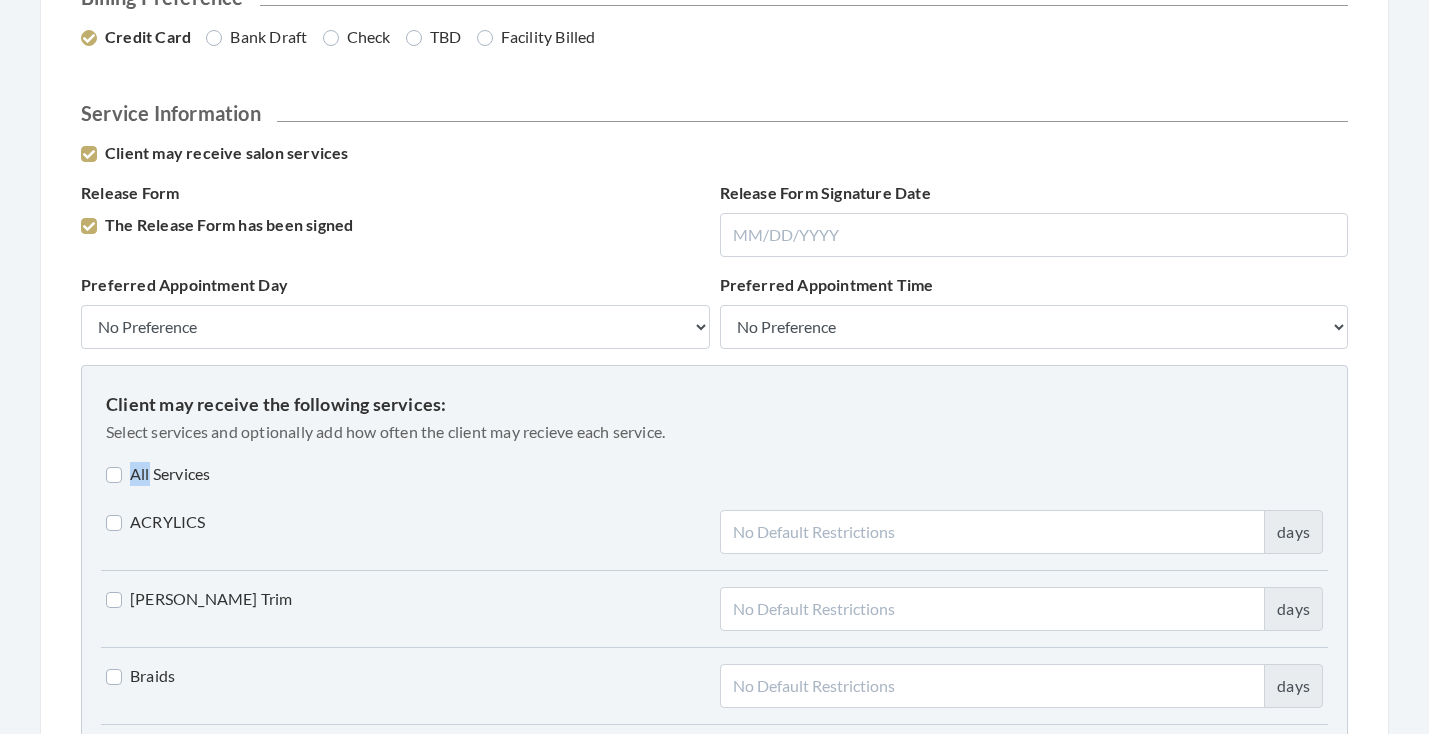 click on "Client may receive the following services:   Select services and optionally add how often the client may recieve each service.     All Services     ACRYLICS     days     Beard Trim     days     Braids     days     Chair Massage 15     days     Chair Massage 30     days     CLEANING/DISINFECTING FEE     days     Color     days     Color & Highlights     days     Color Rinse     days     Comb Out     days     Conditioner     days     Credit Card Merchant Fee     days     Ear Hair Trim     days     Eye Brow Tint     days     Eyebrow Trim     days     Finger Nail Clip     days     Gel Polish     days     Gel Polish Removal     days     Highlights     days     Late Fee/No Show     days     Manicure     days     MASSAGE 30     days     MASSAGE 60     days     Medical Pedicure     days     Medicated Shampoo     days     Mens Hair Cut     days     Mustache trim     days     Pedicure     days     Perm     days     Perm No HC     days     Polish Change     days     Press and Curl     days     Relaxer     days     Rent" at bounding box center [714, 2259] 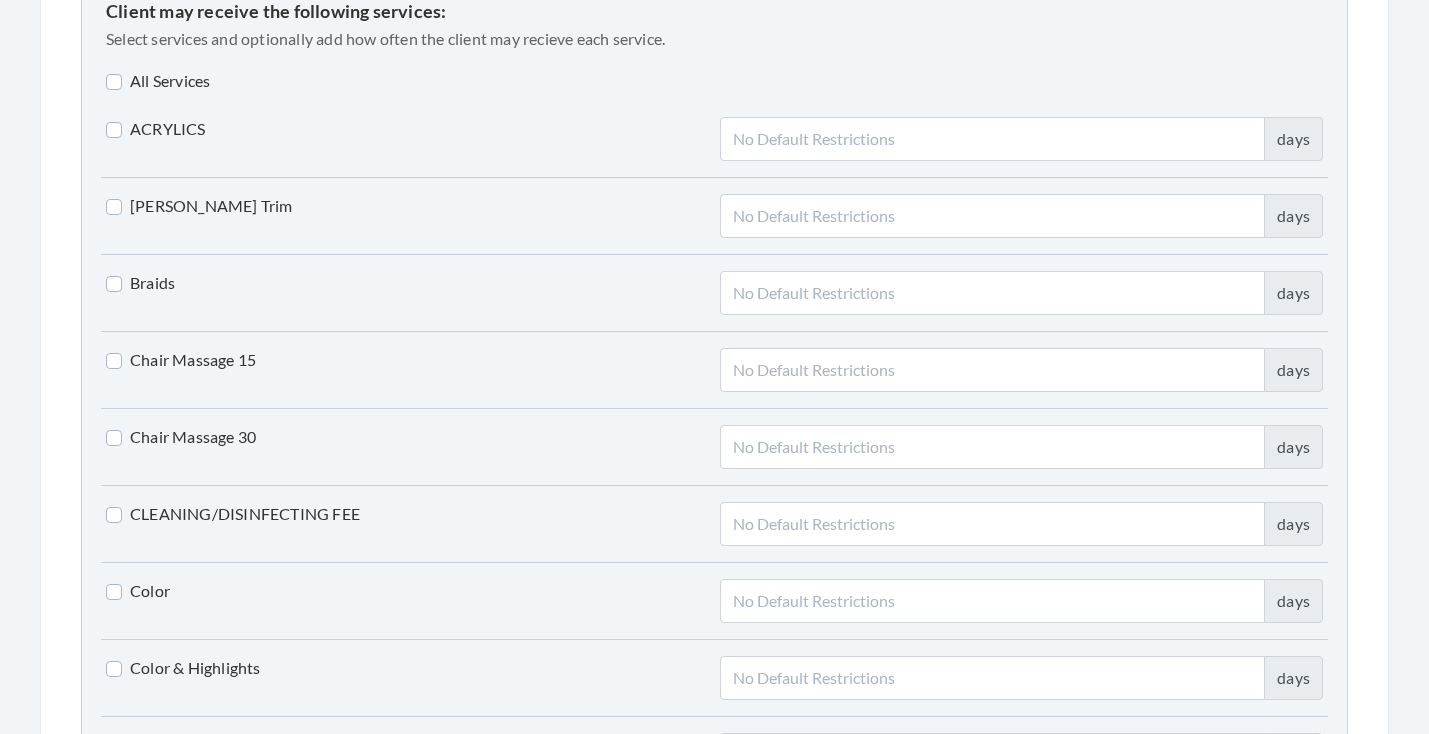 scroll, scrollTop: 1695, scrollLeft: 0, axis: vertical 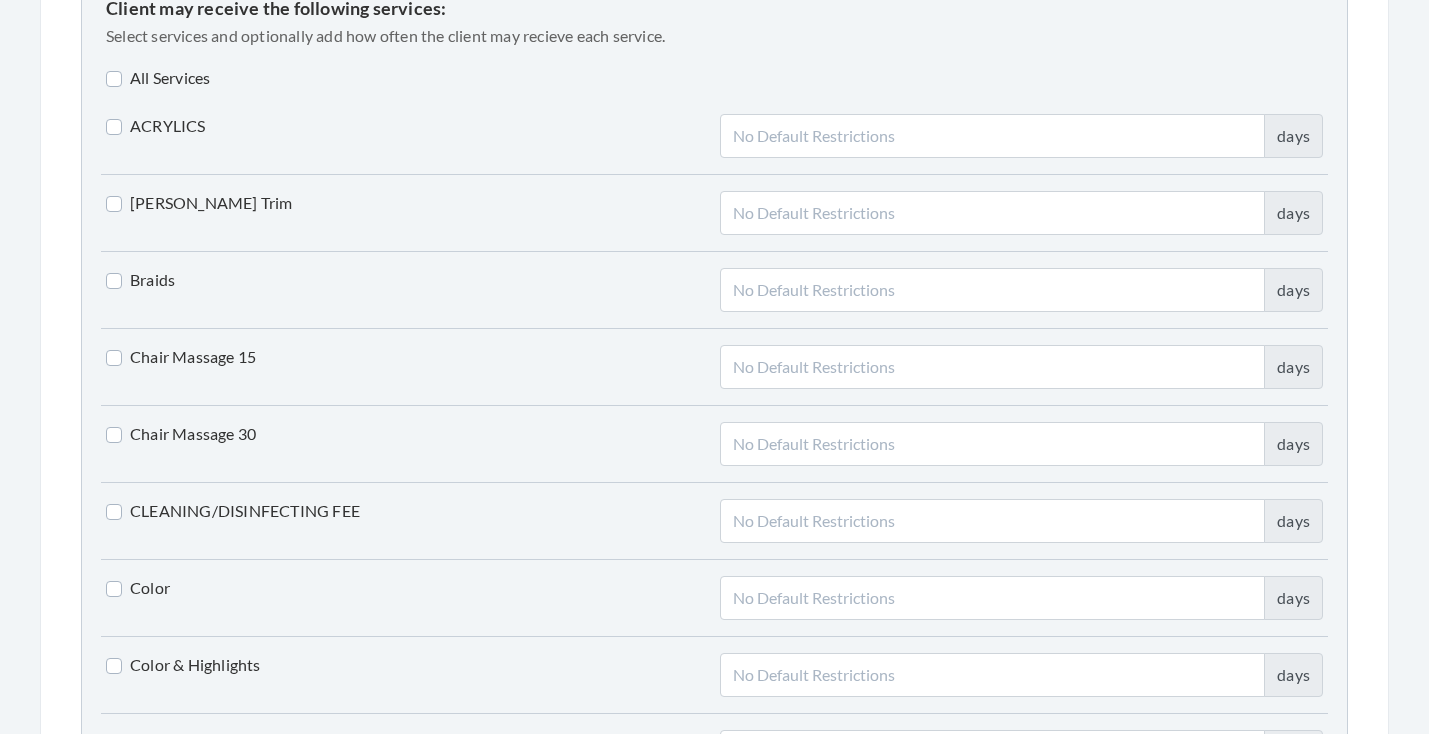 click on "Color" at bounding box center [138, 588] 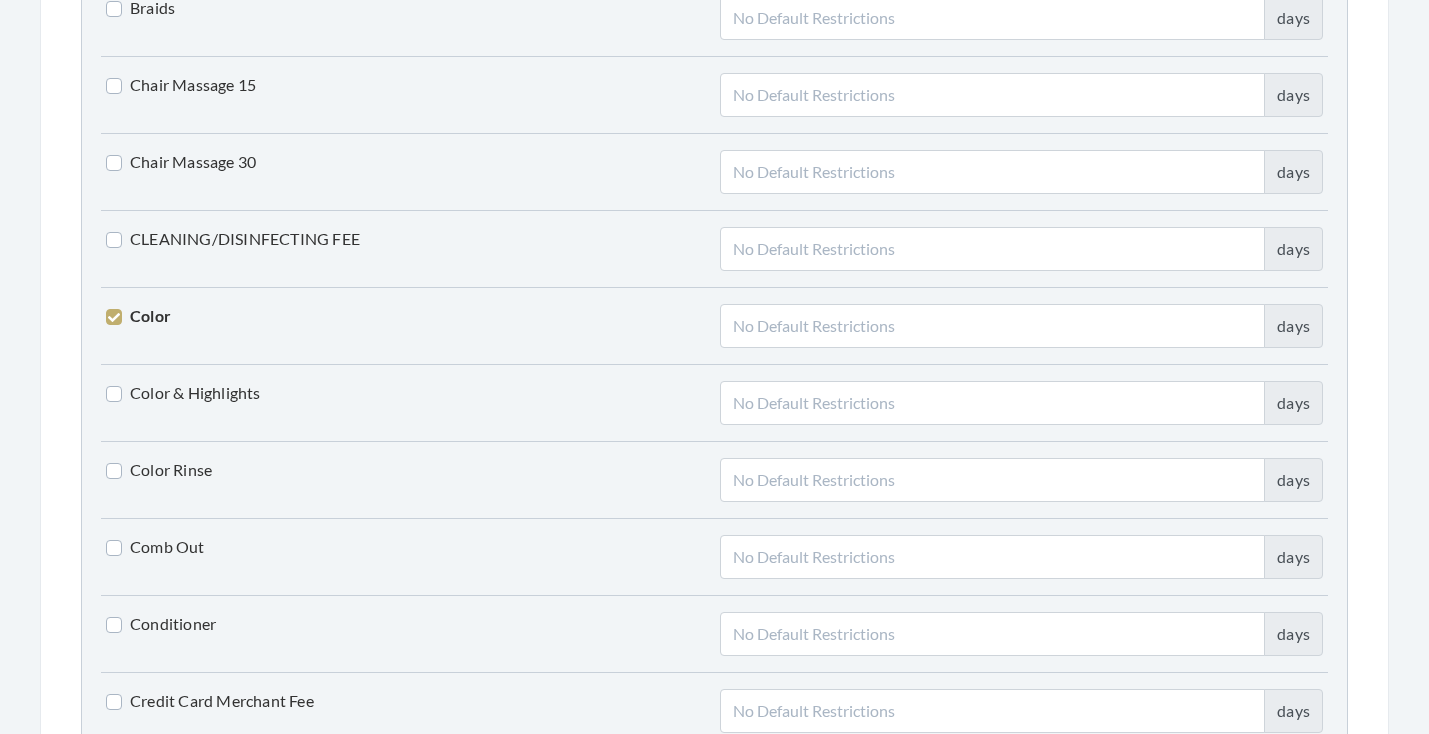 scroll, scrollTop: 1968, scrollLeft: 0, axis: vertical 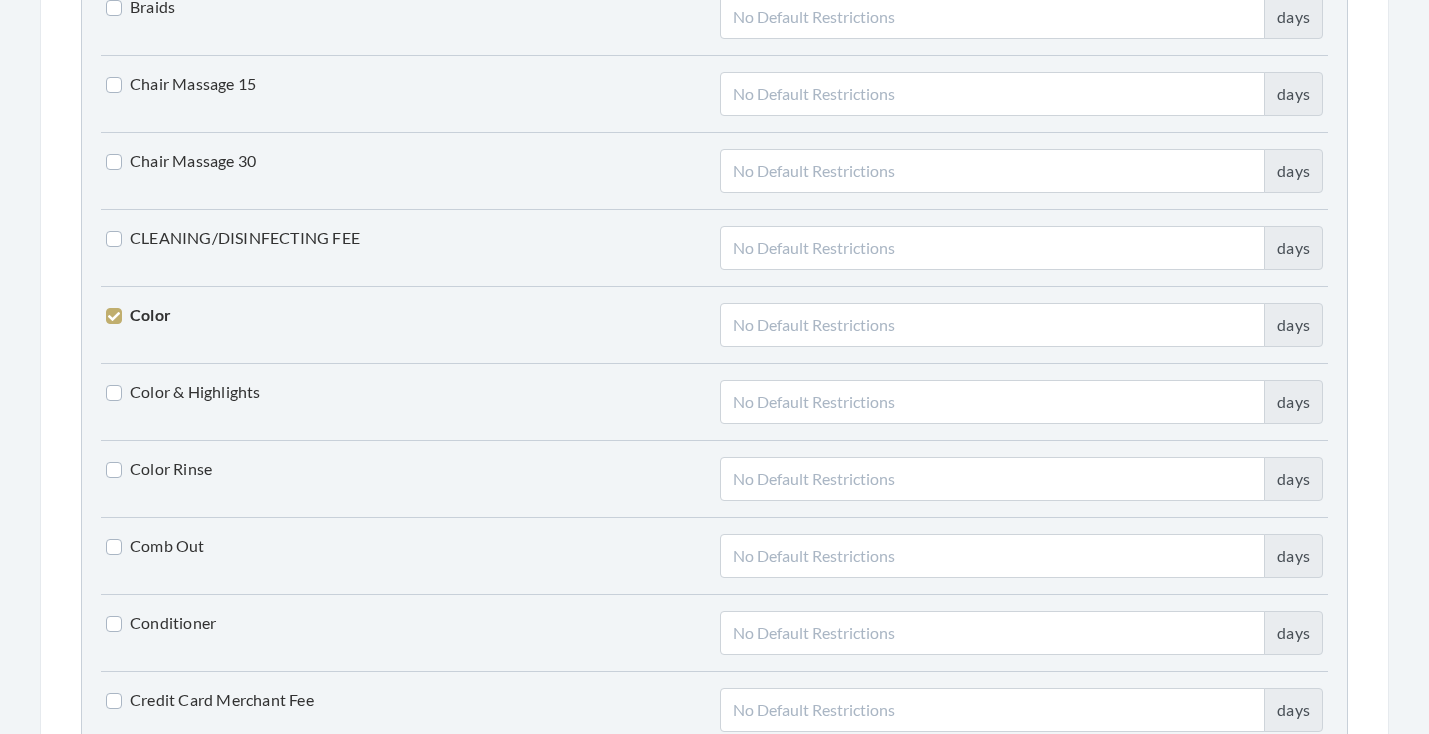 click on "Conditioner" at bounding box center [161, 623] 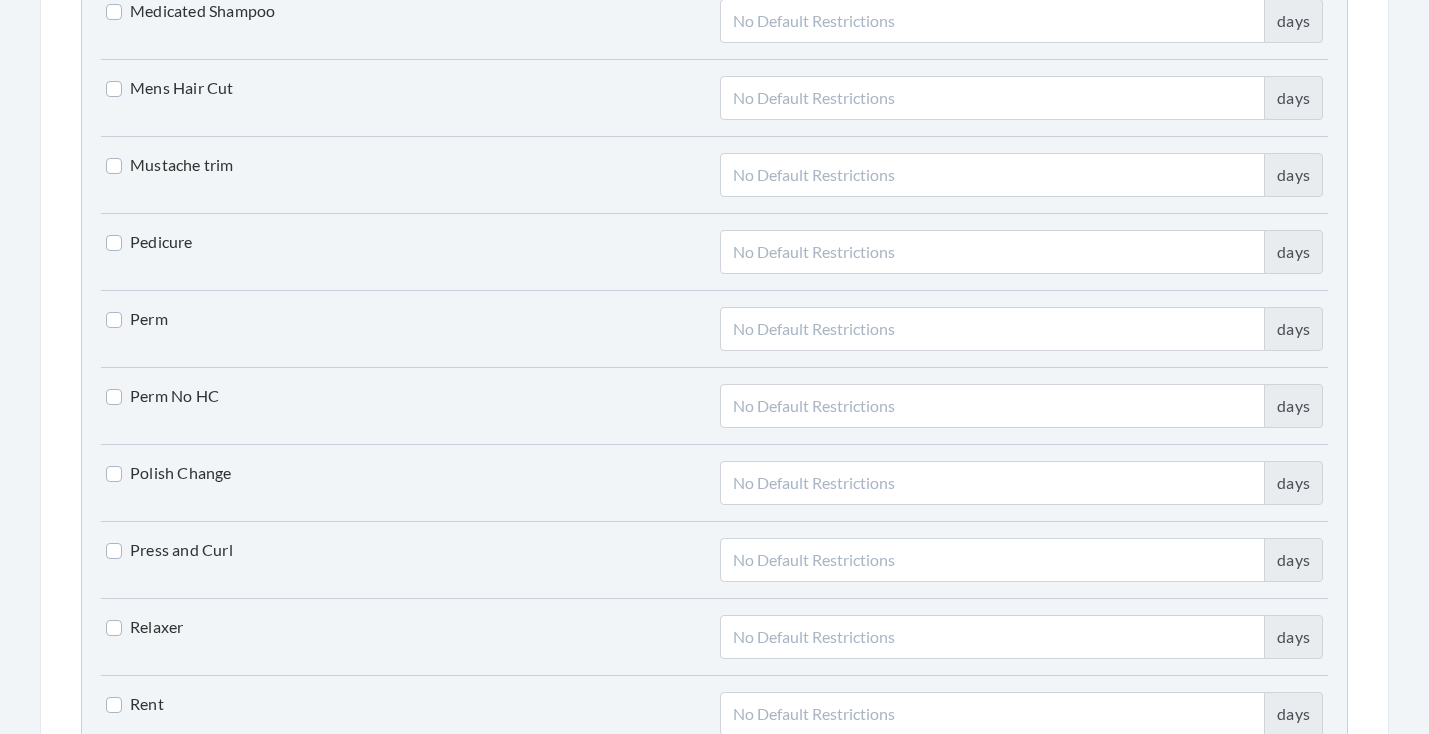 scroll, scrollTop: 3670, scrollLeft: 0, axis: vertical 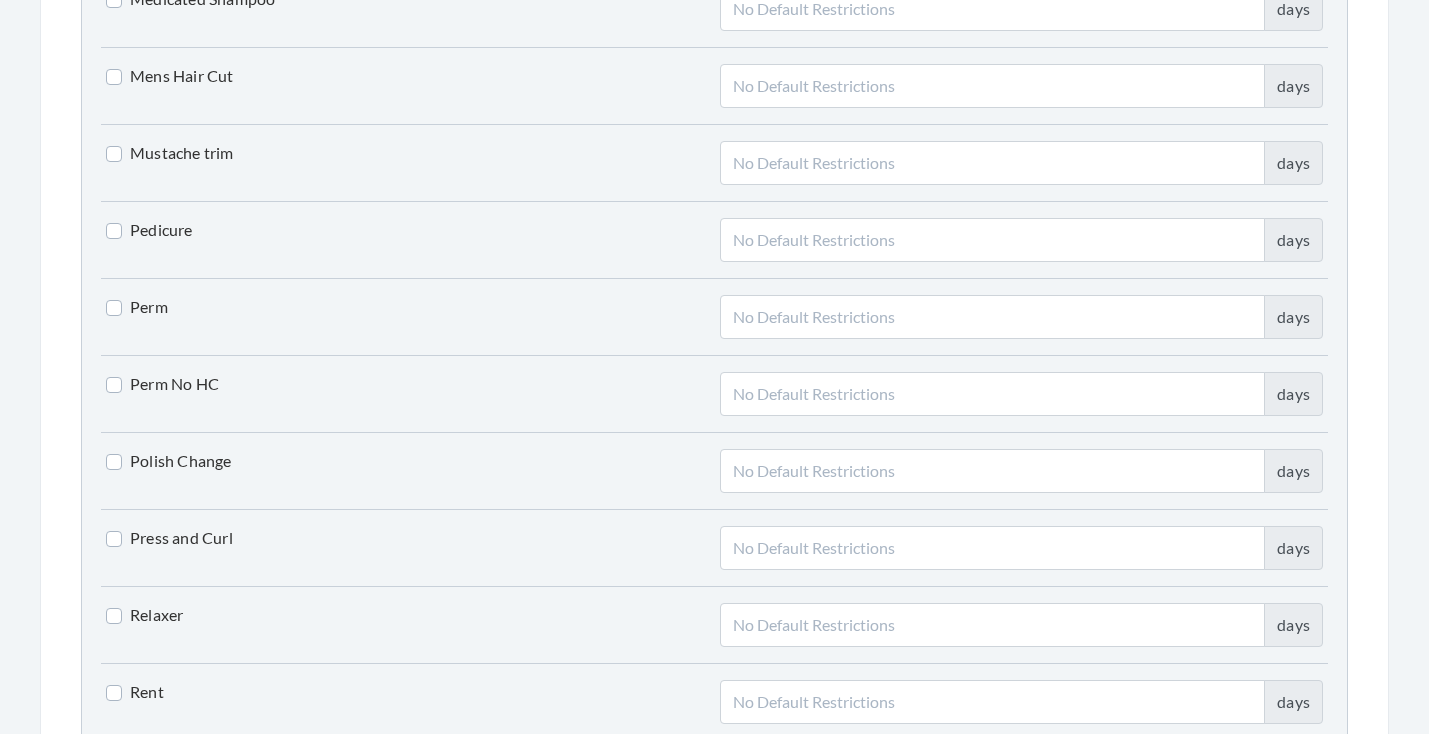 click on "Perm" at bounding box center (137, 307) 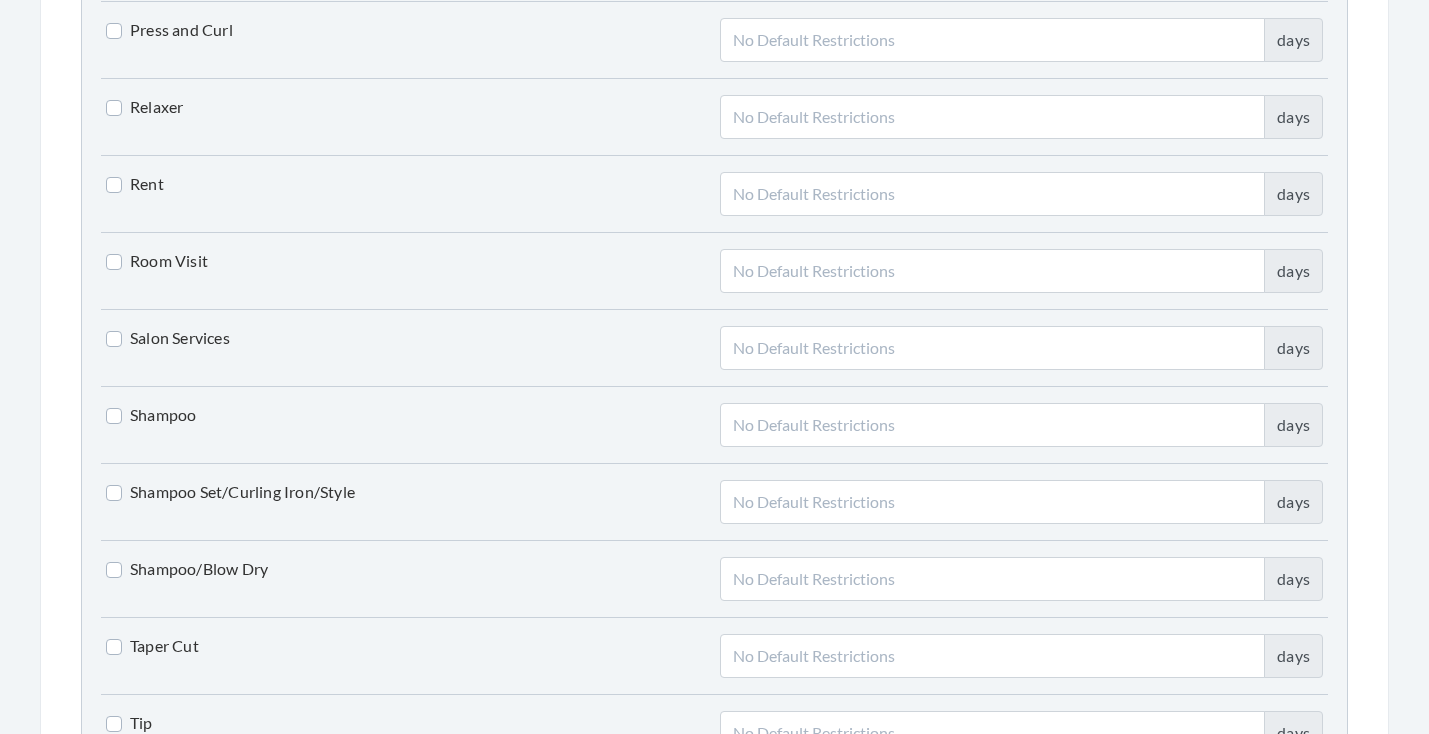 scroll, scrollTop: 4219, scrollLeft: 0, axis: vertical 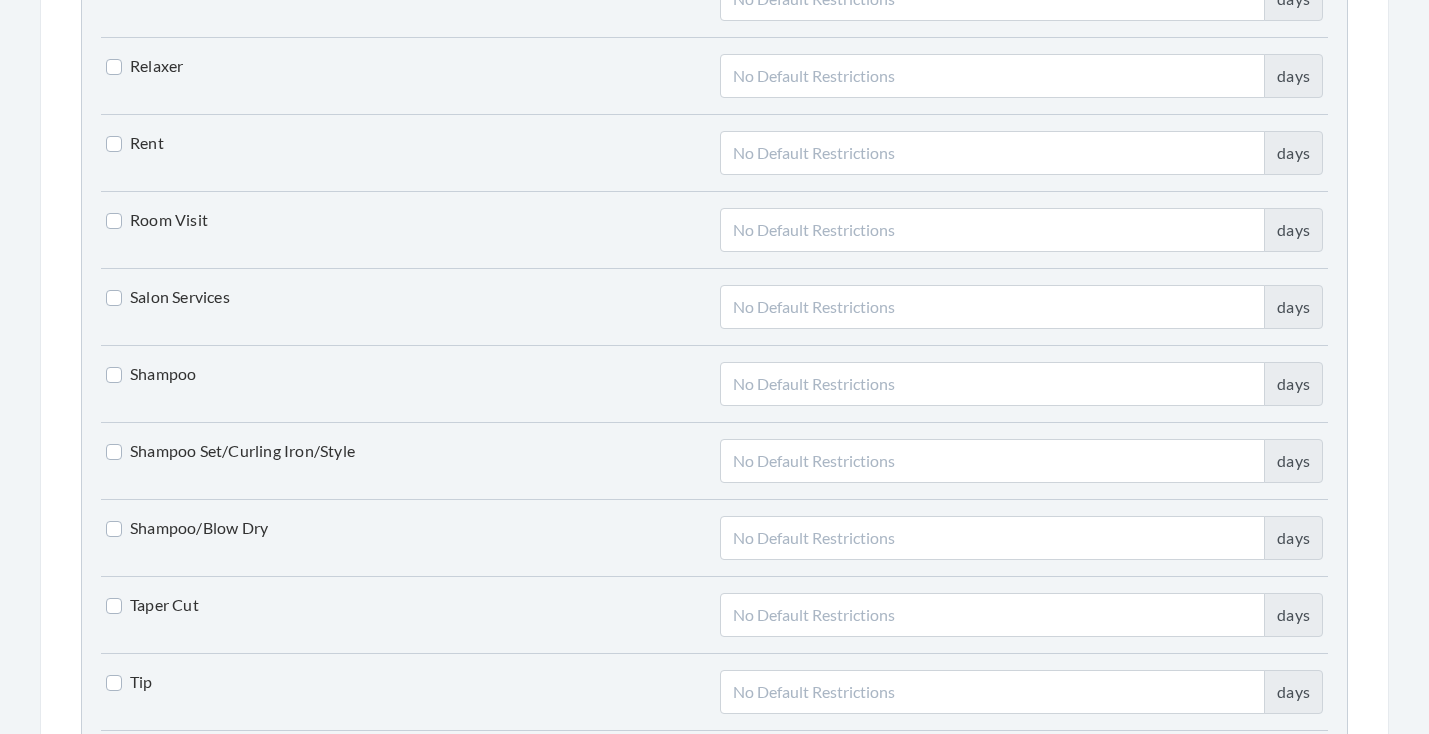 click on "Shampoo" at bounding box center (151, 374) 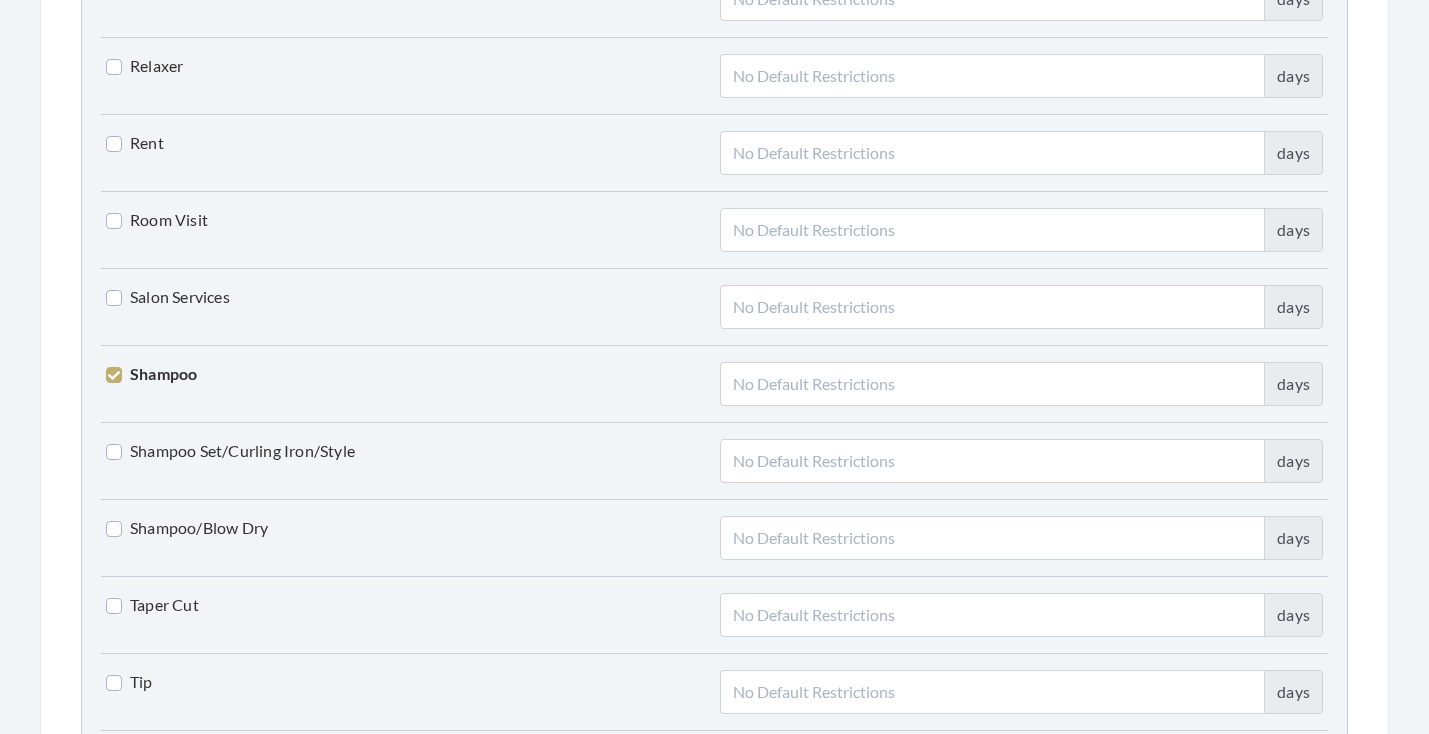 click on "Shampoo Set/Curling Iron/Style" at bounding box center [230, 451] 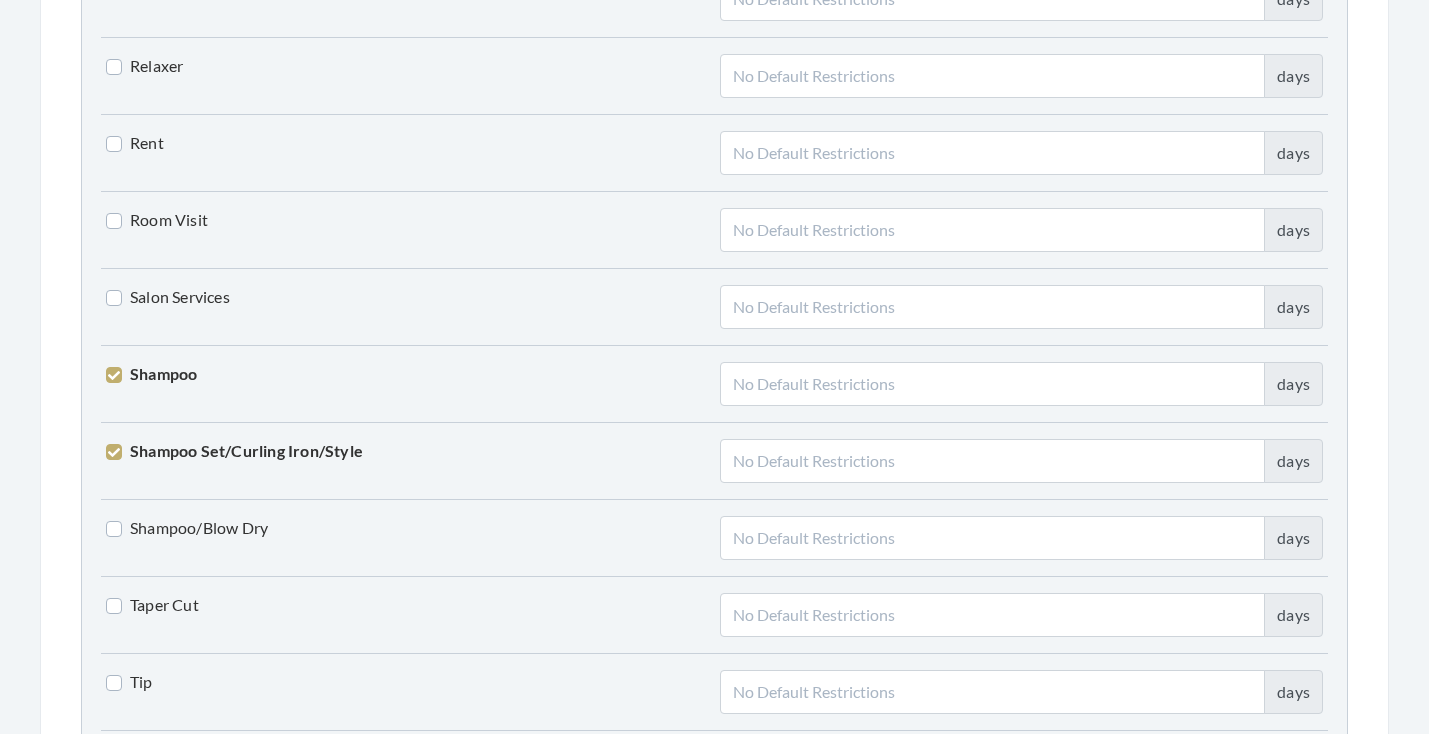 click on "Shampoo/Blow Dry" at bounding box center [187, 528] 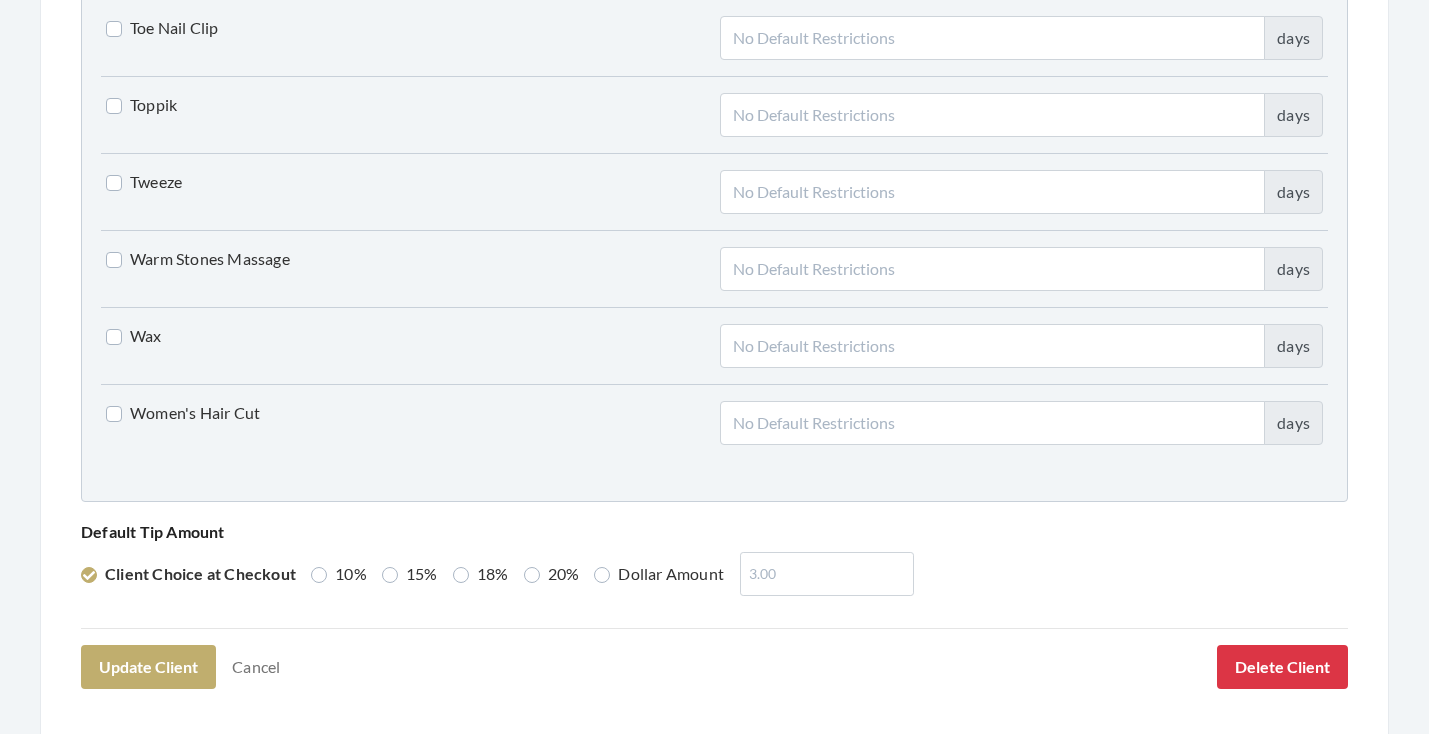 scroll, scrollTop: 5045, scrollLeft: 0, axis: vertical 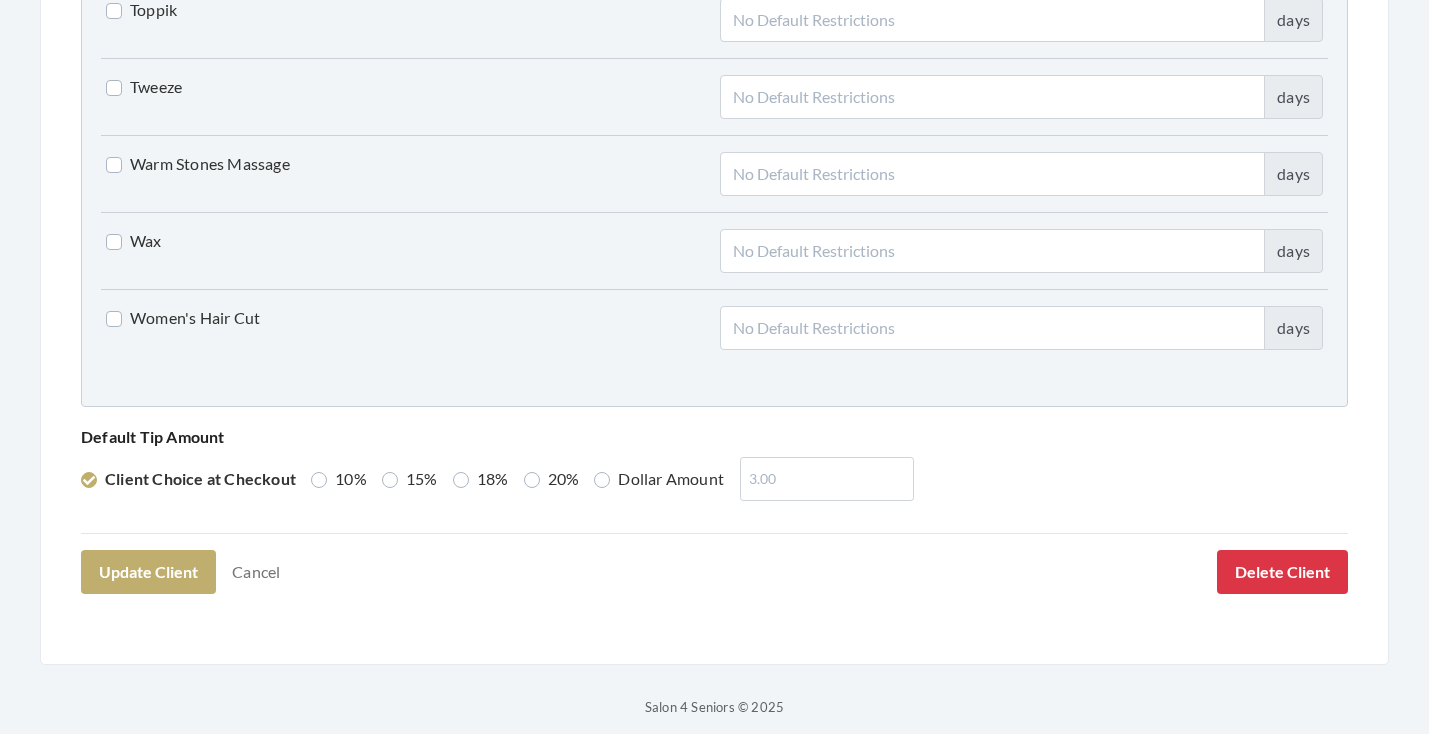 click on "Women's Hair Cut" at bounding box center (183, 318) 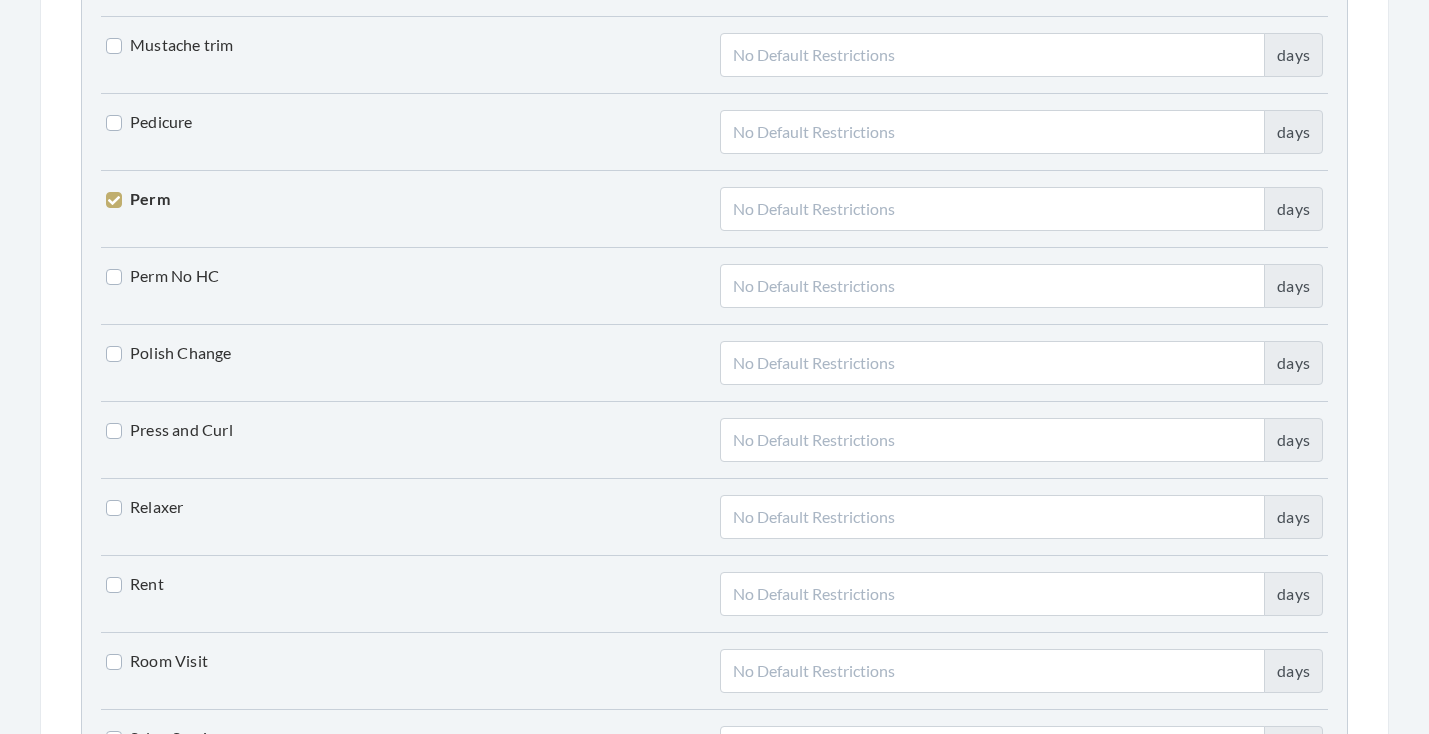 scroll, scrollTop: 3775, scrollLeft: 0, axis: vertical 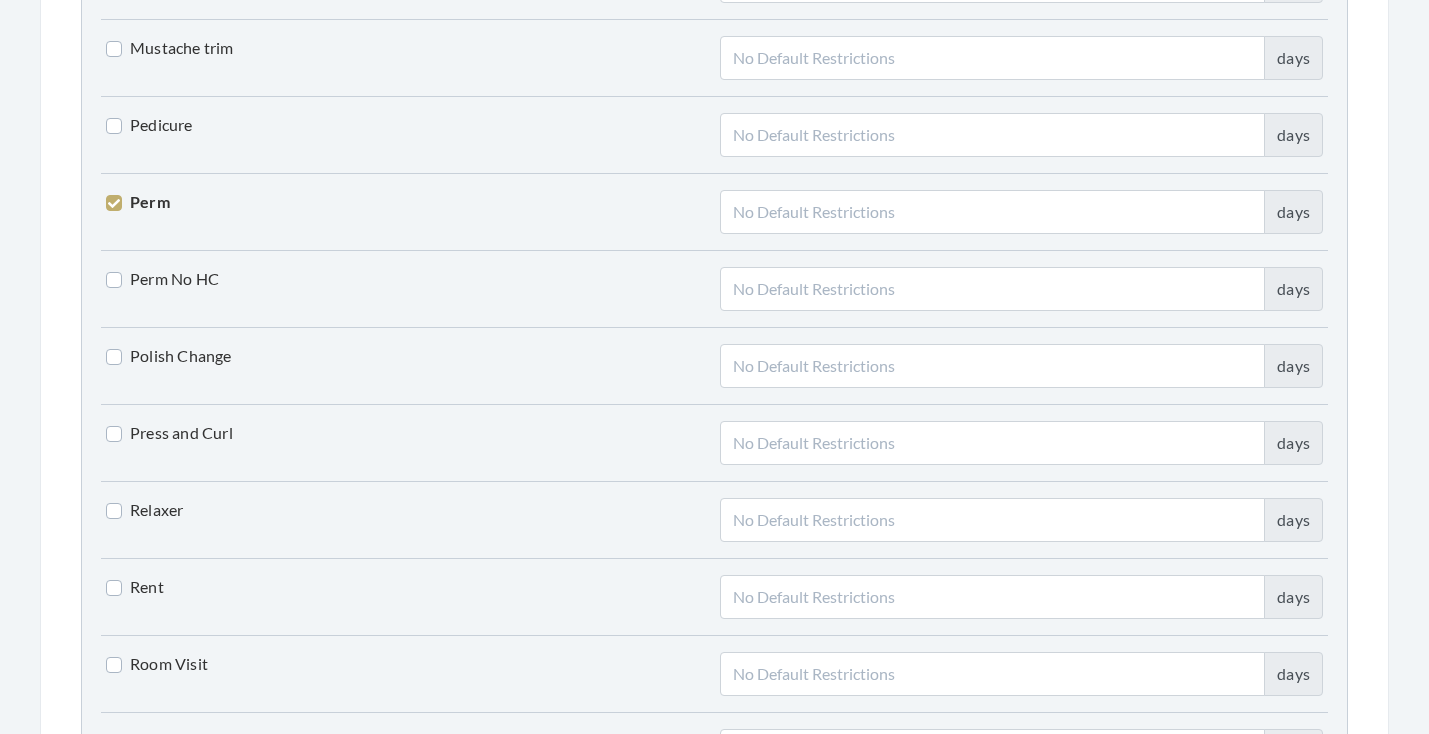 click on "Pedicure" at bounding box center (149, 125) 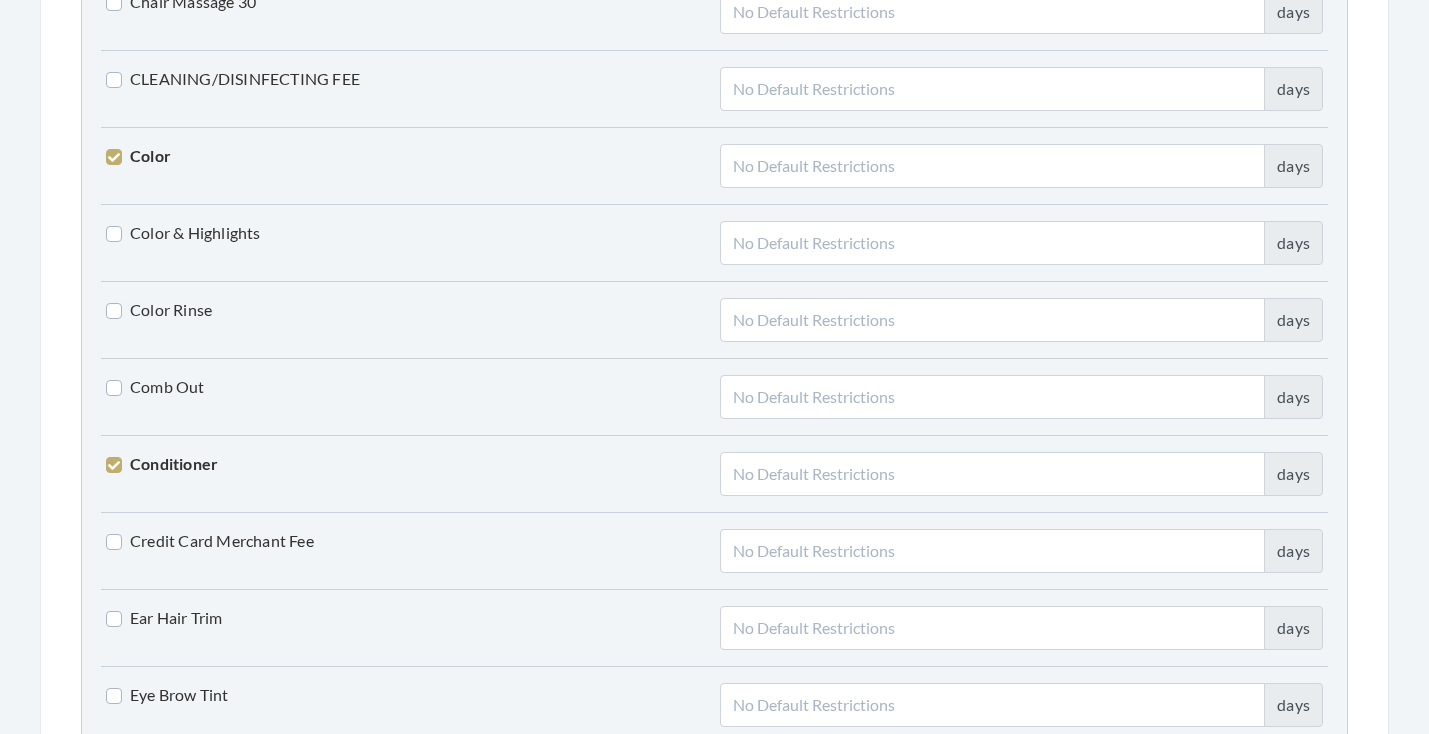 scroll, scrollTop: 2119, scrollLeft: 0, axis: vertical 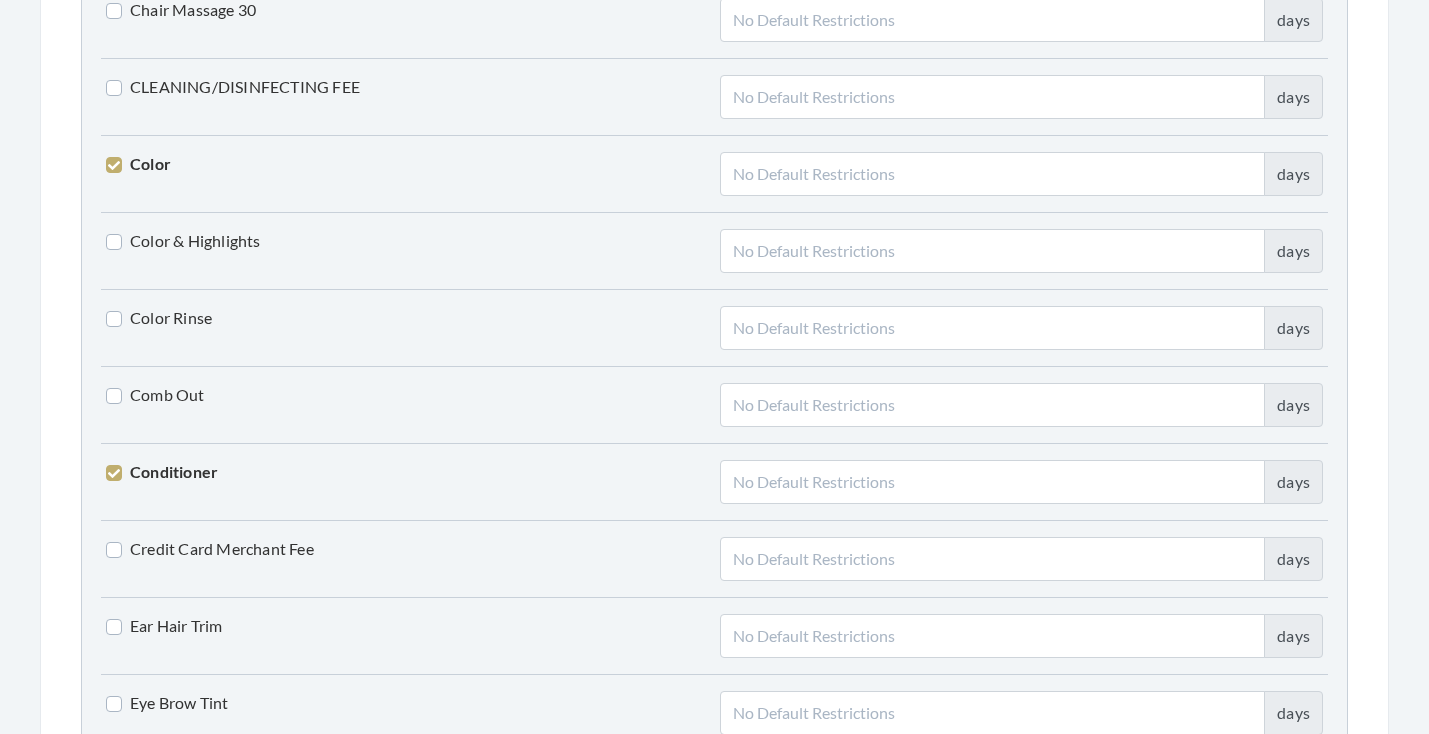 click on "Color & Highlights" at bounding box center (183, 241) 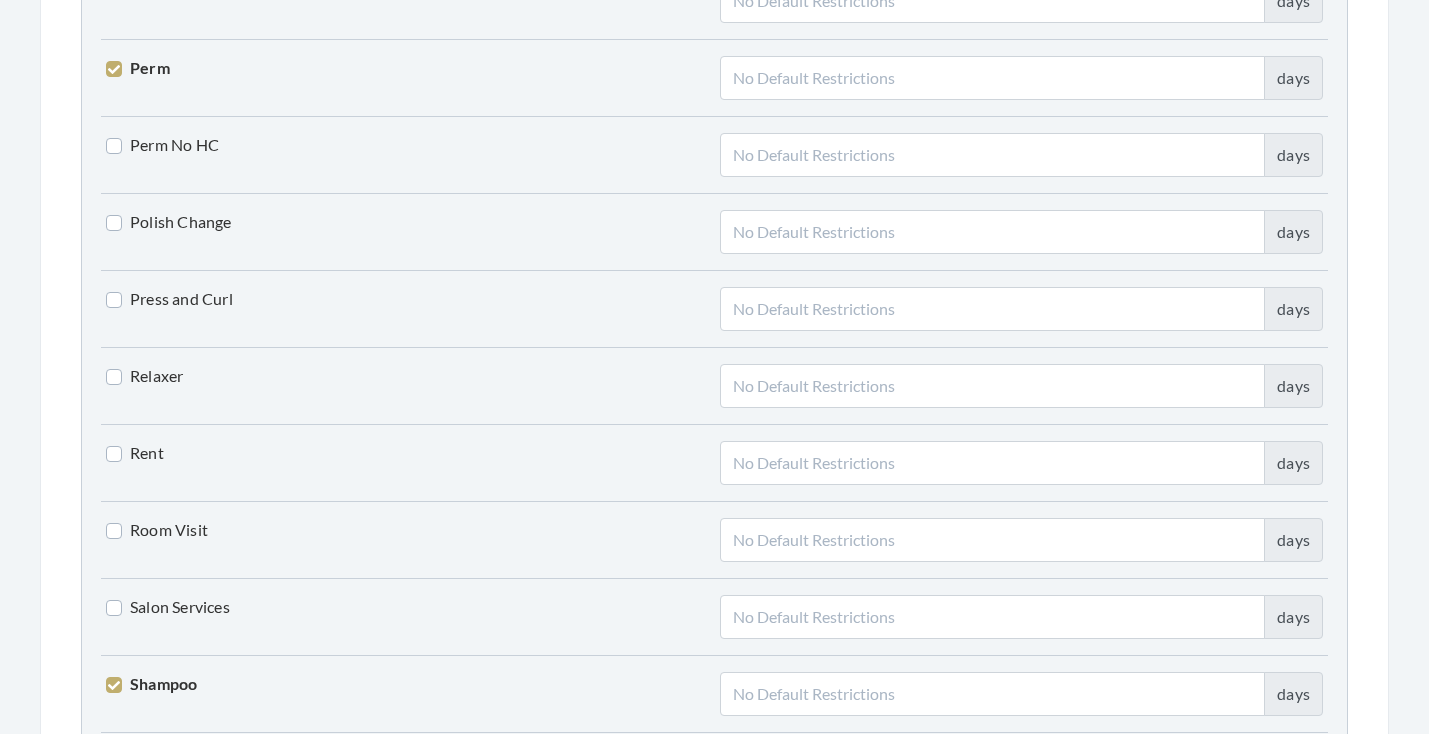 scroll, scrollTop: 3913, scrollLeft: 0, axis: vertical 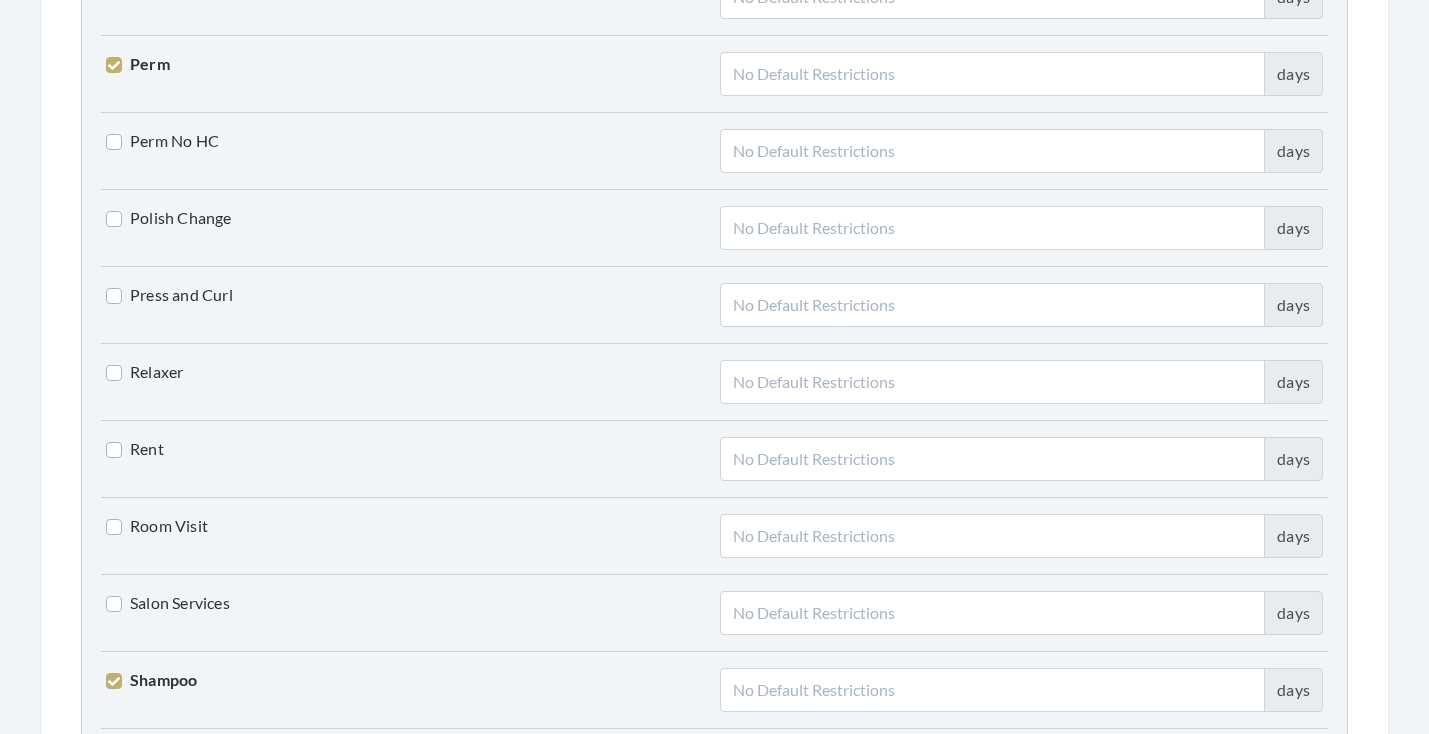 click on "Room Visit" at bounding box center (157, 526) 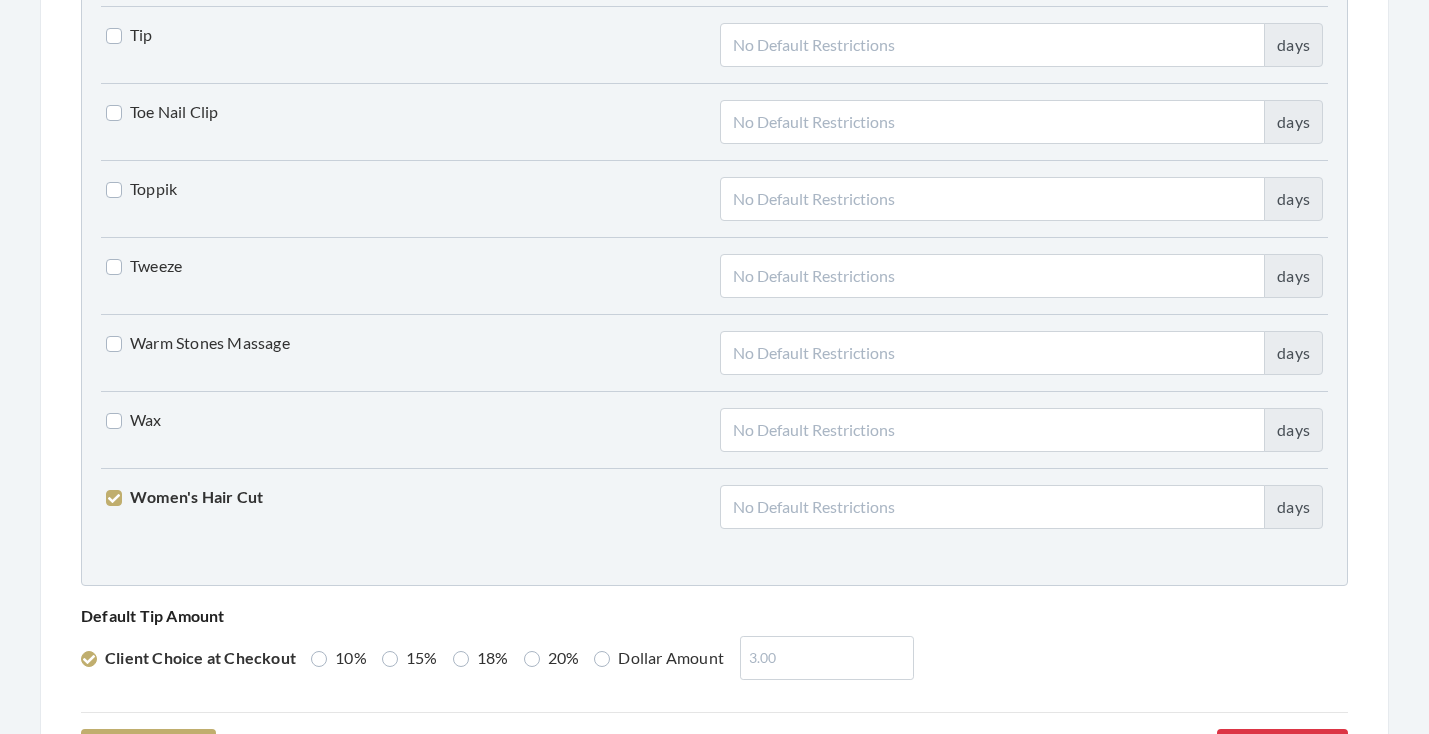 scroll, scrollTop: 4800, scrollLeft: 0, axis: vertical 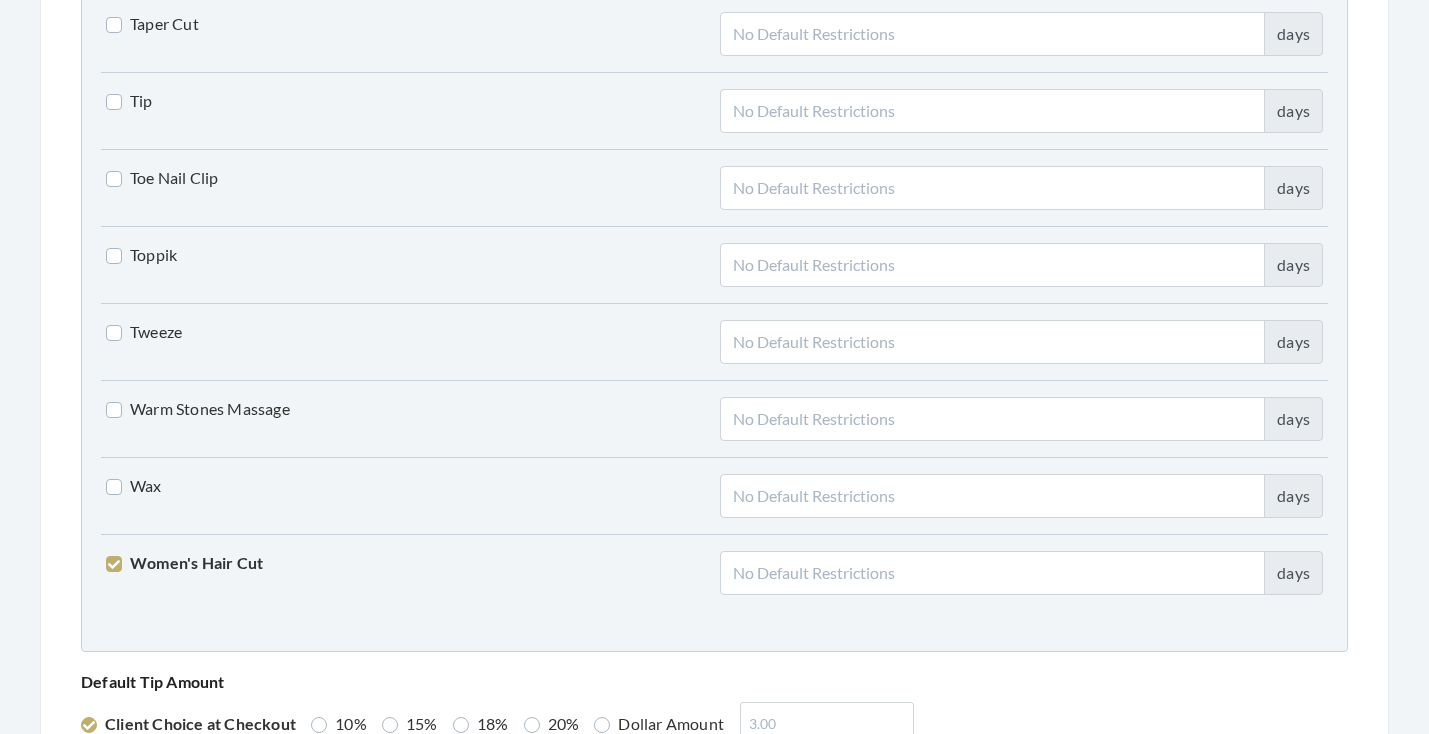 click on "Toe Nail Clip" at bounding box center (162, 178) 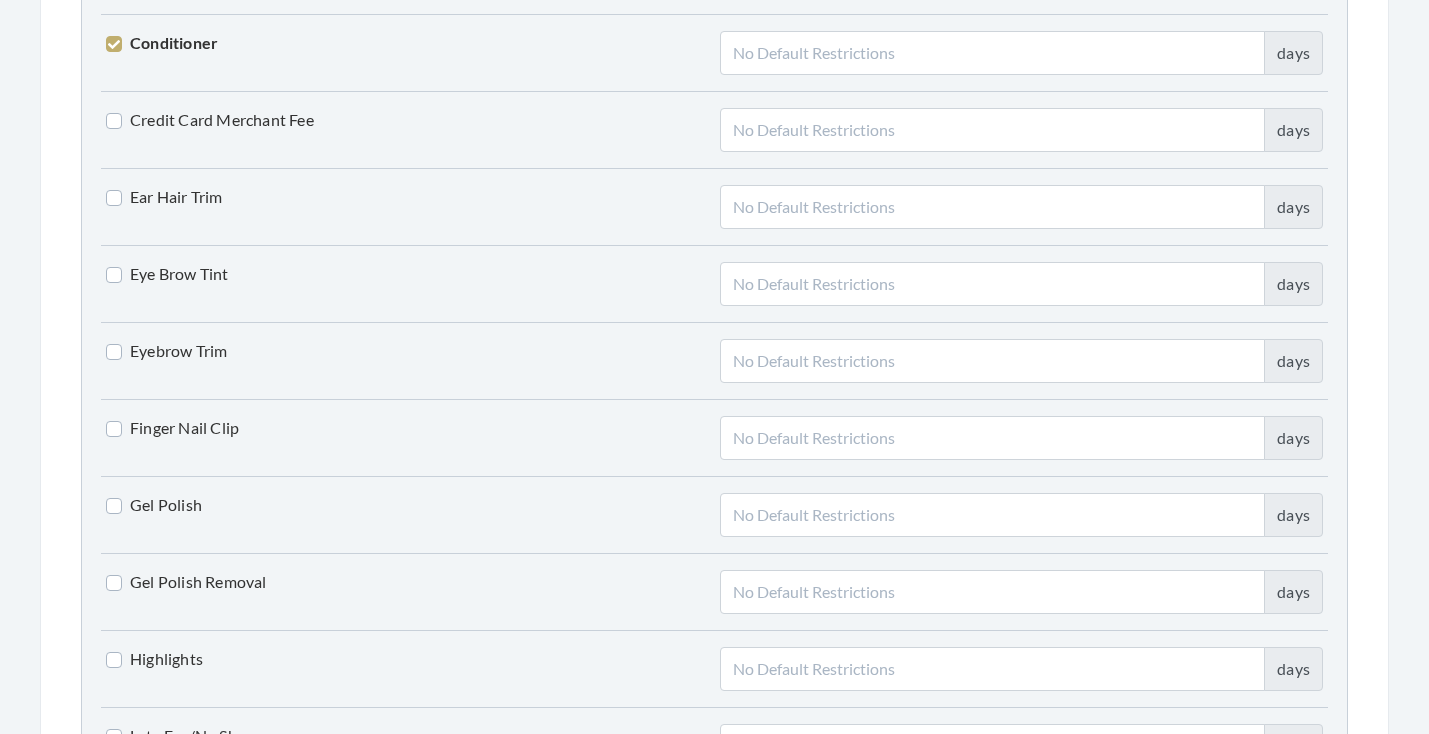 scroll, scrollTop: 2553, scrollLeft: 0, axis: vertical 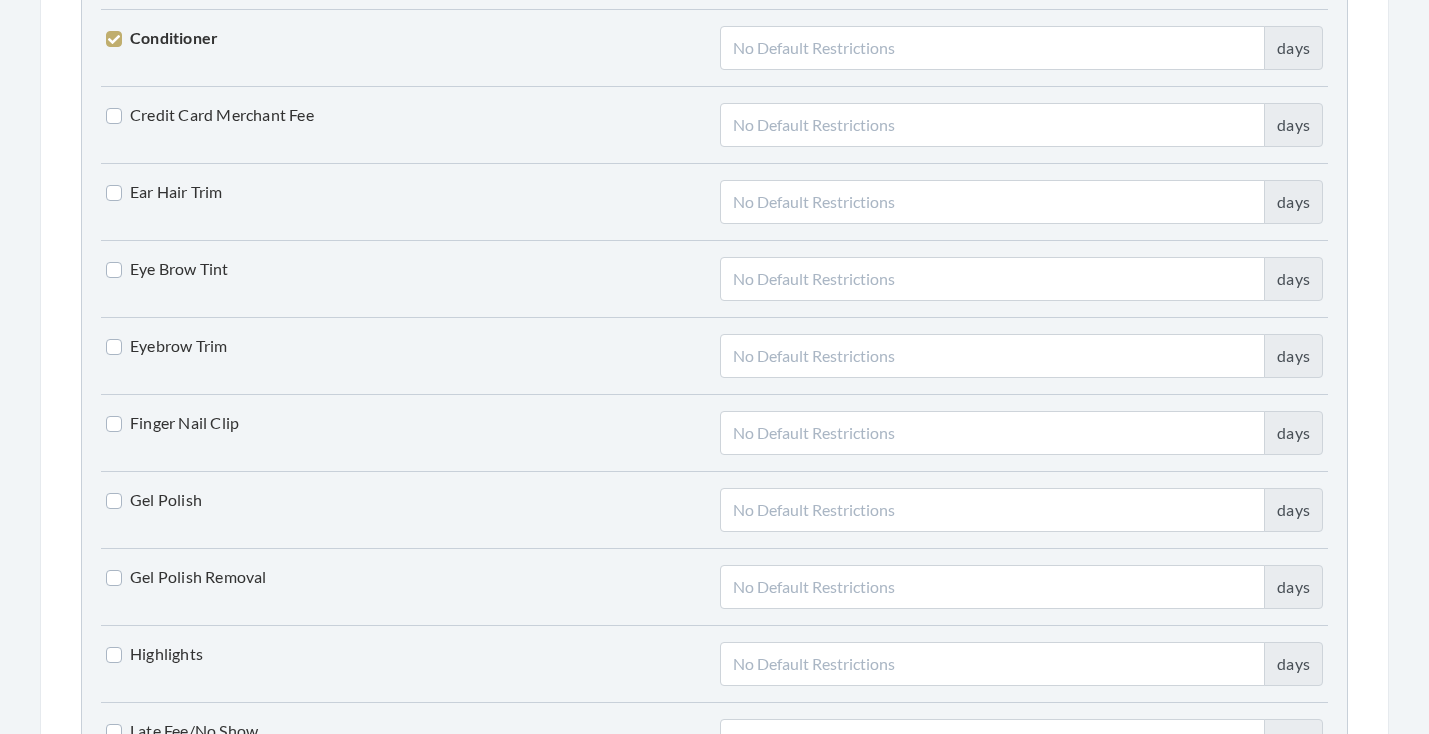click on "Finger Nail Clip" at bounding box center [172, 423] 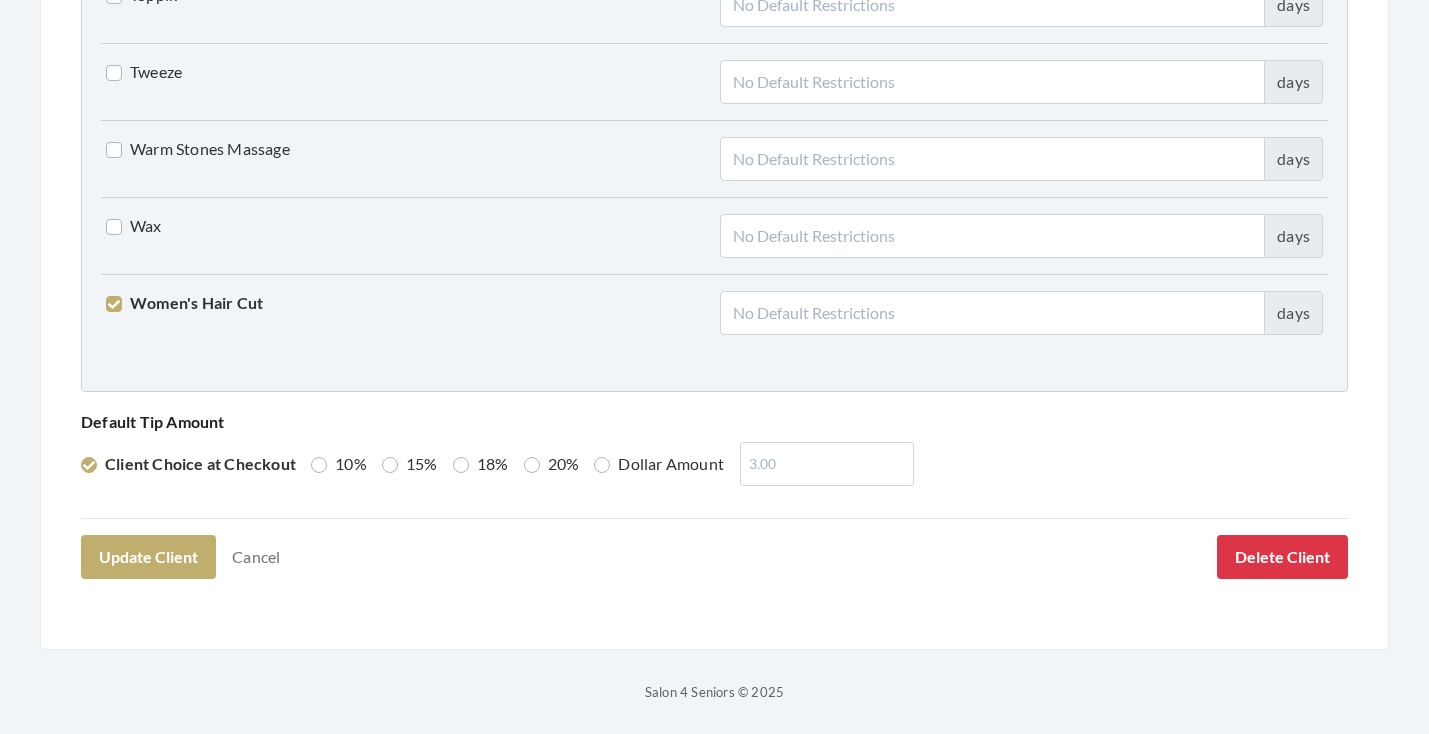 scroll, scrollTop: 5059, scrollLeft: 0, axis: vertical 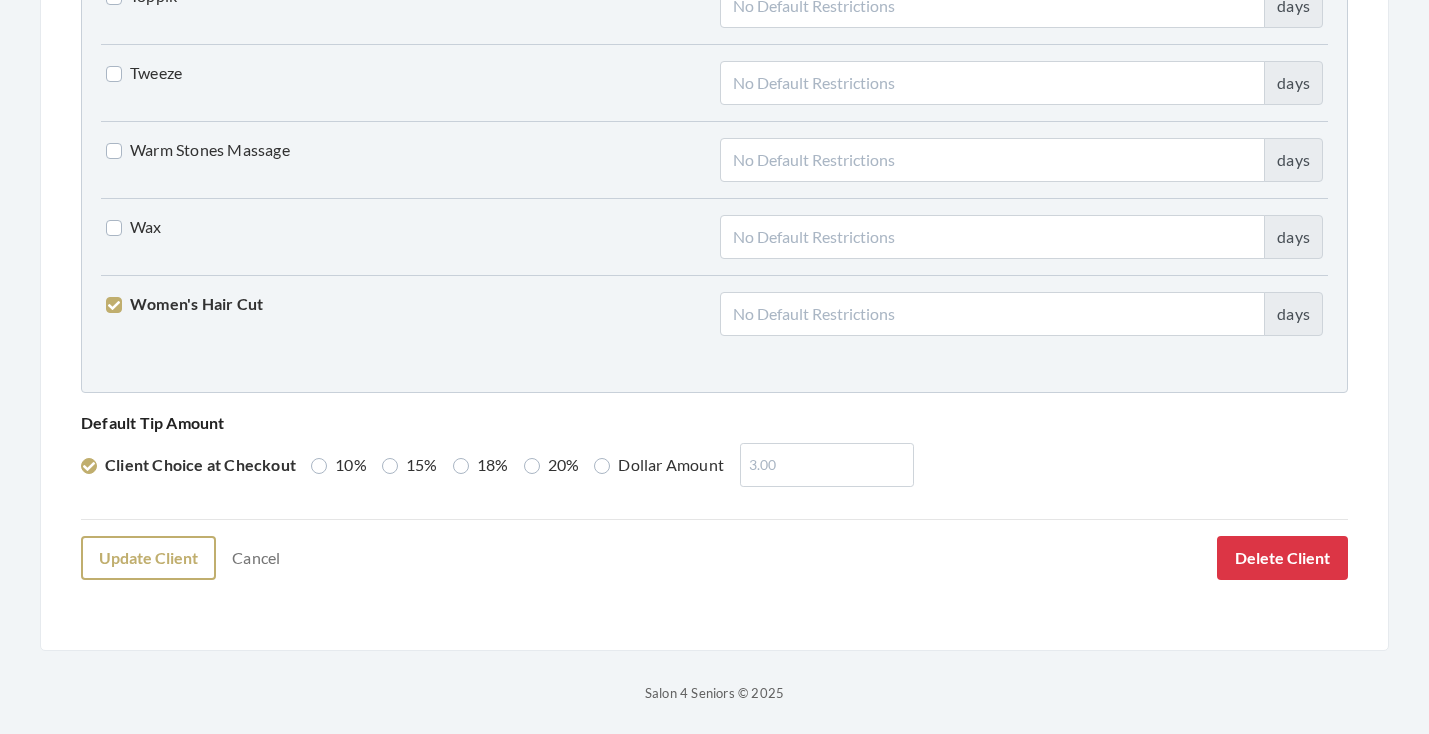 click on "Update Client" at bounding box center [148, 558] 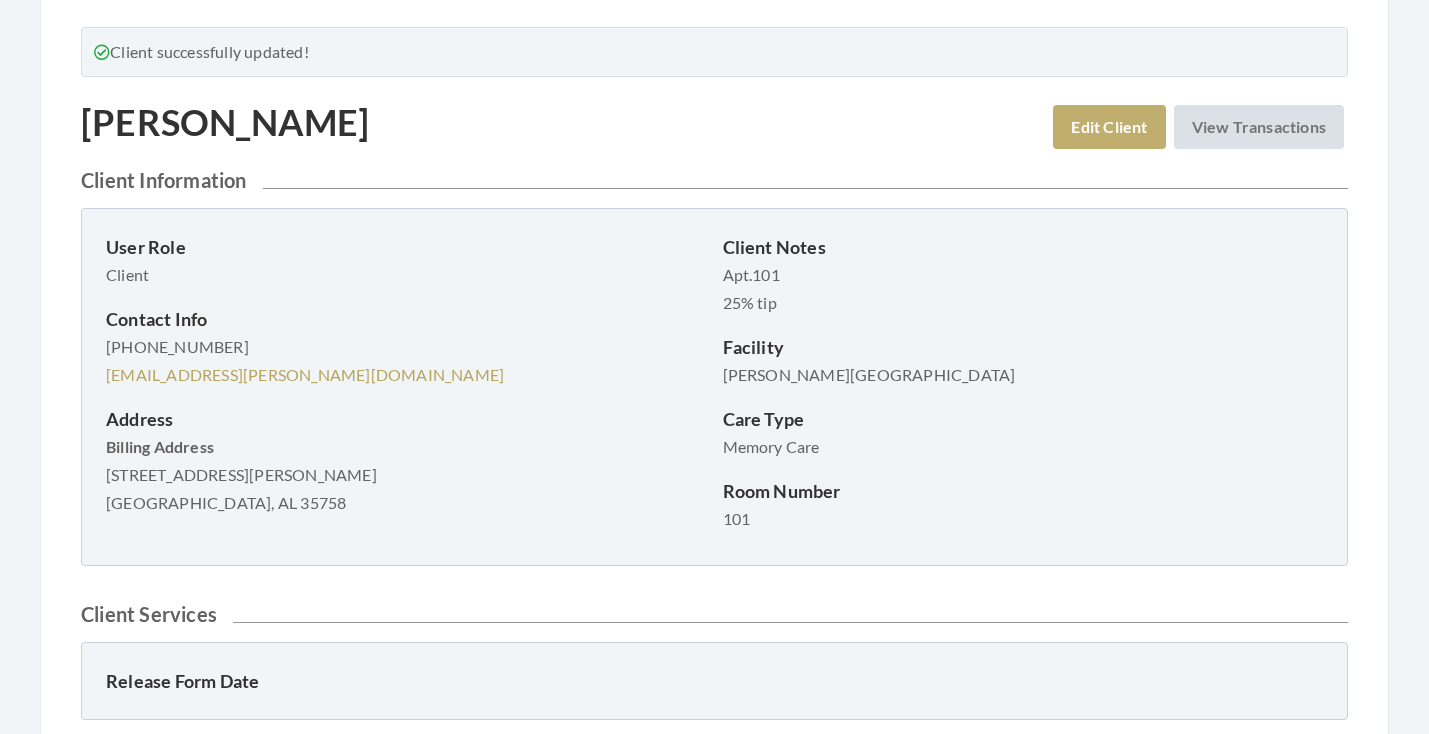 scroll, scrollTop: 143, scrollLeft: 0, axis: vertical 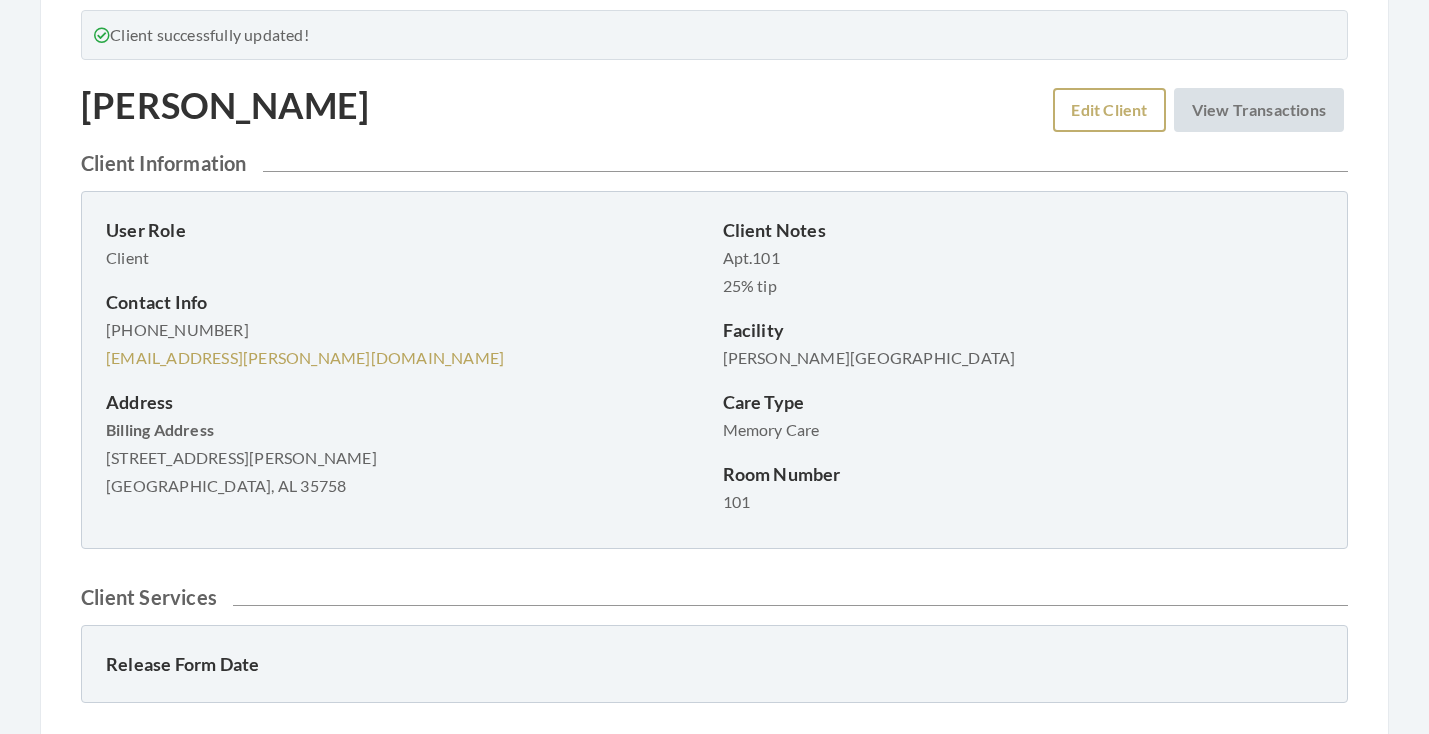 click on "Edit Client" at bounding box center [1109, 110] 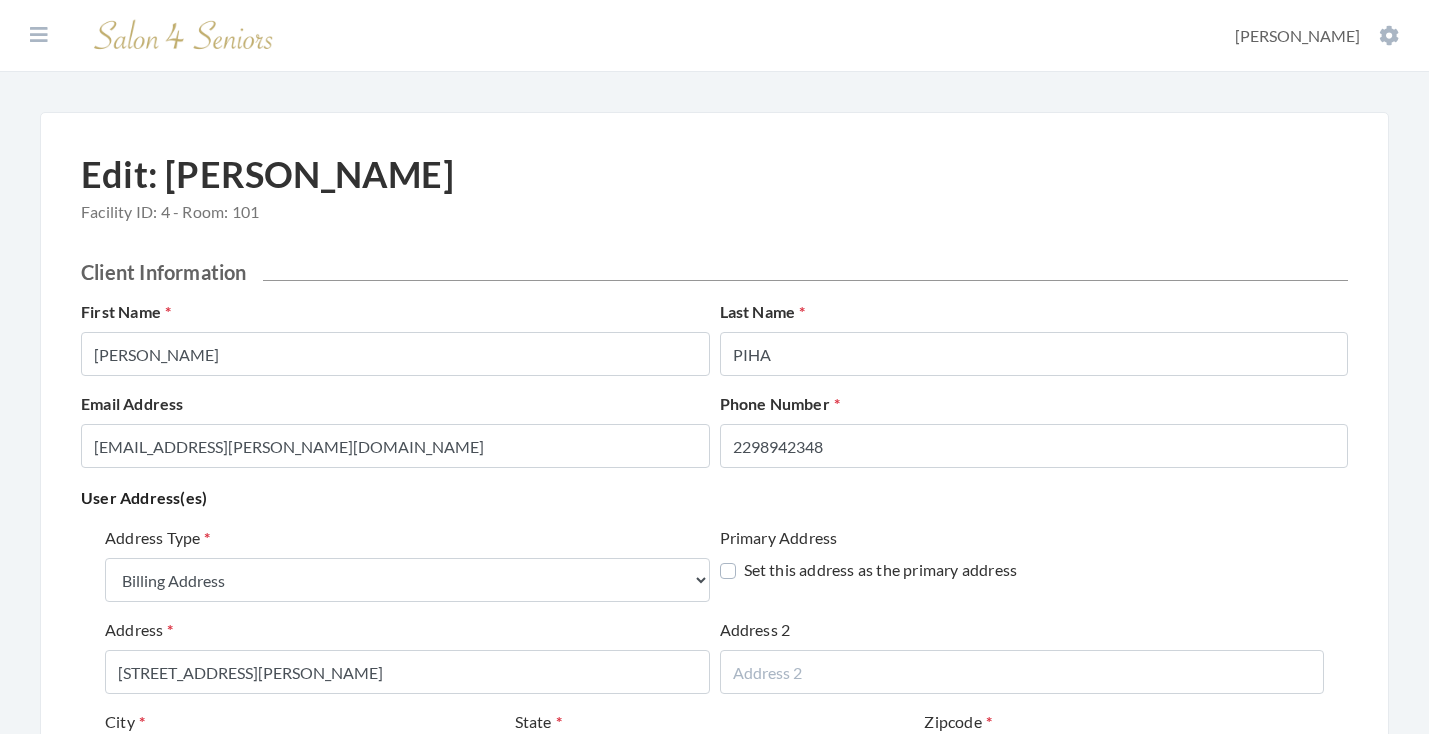 select on "billing" 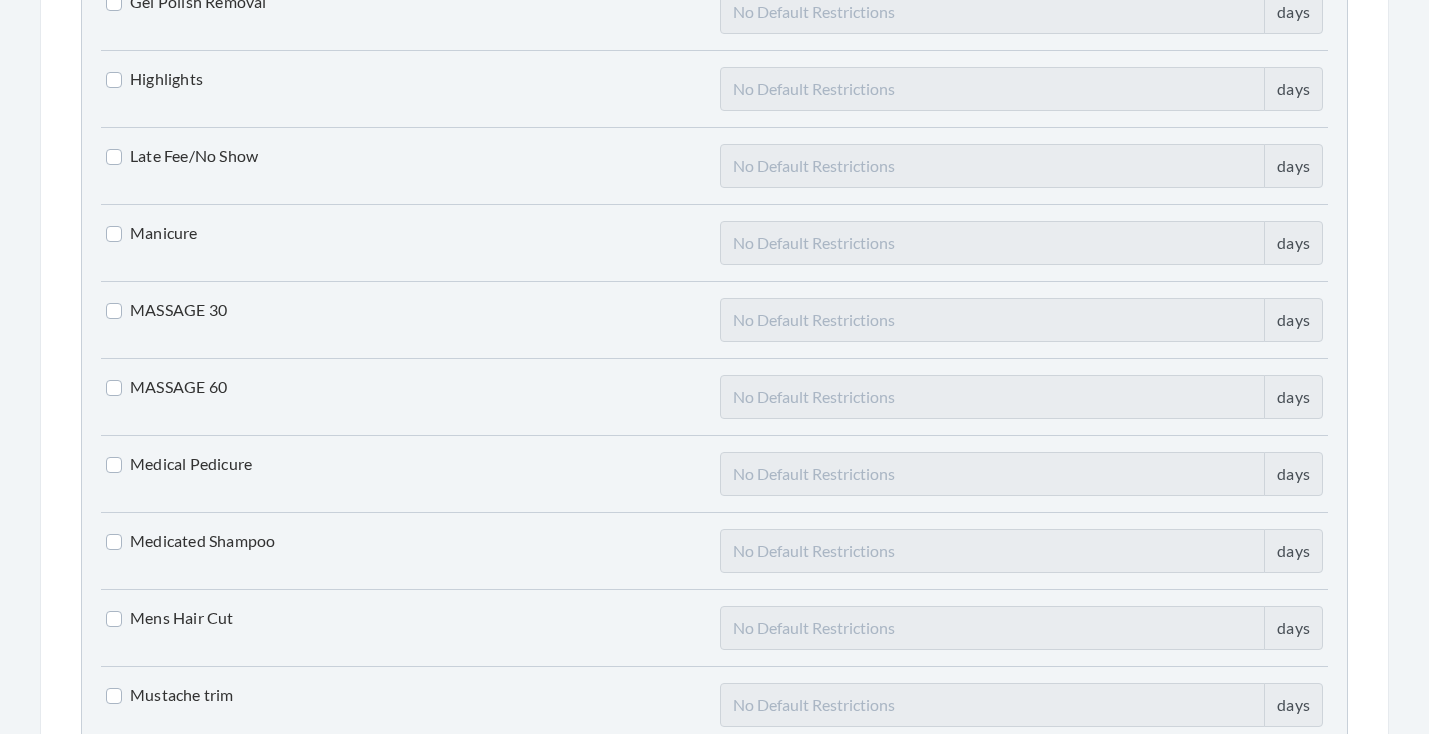 scroll, scrollTop: 3132, scrollLeft: 0, axis: vertical 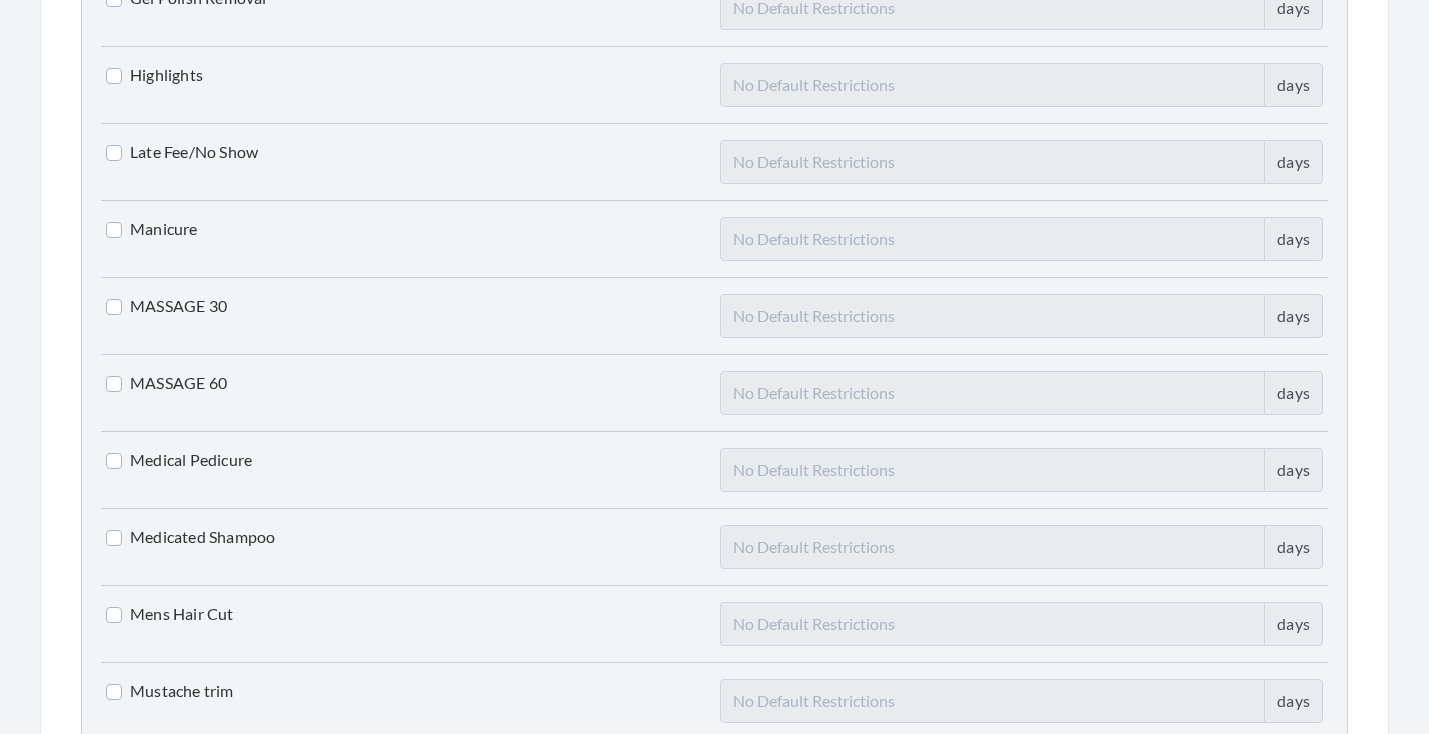 click on "Manicure" at bounding box center (152, 229) 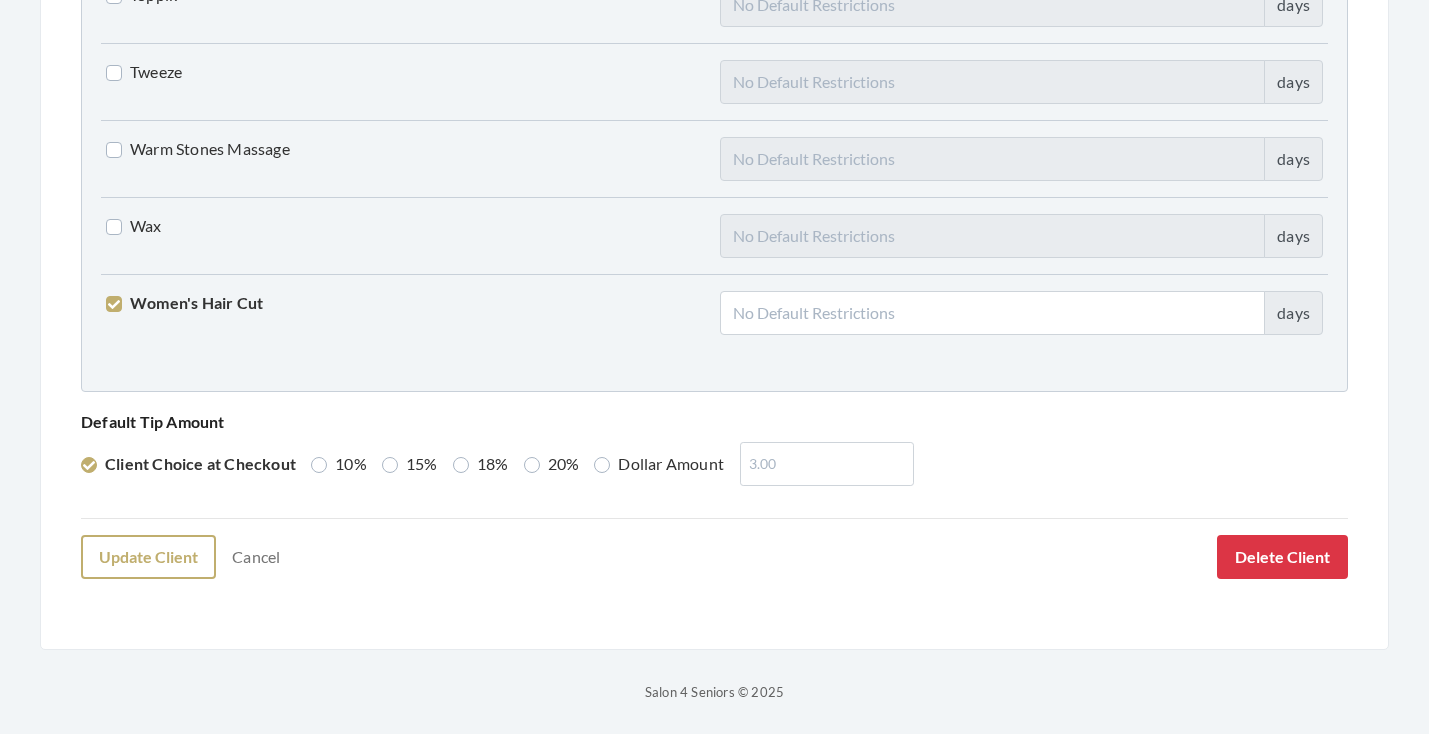 scroll, scrollTop: 5059, scrollLeft: 0, axis: vertical 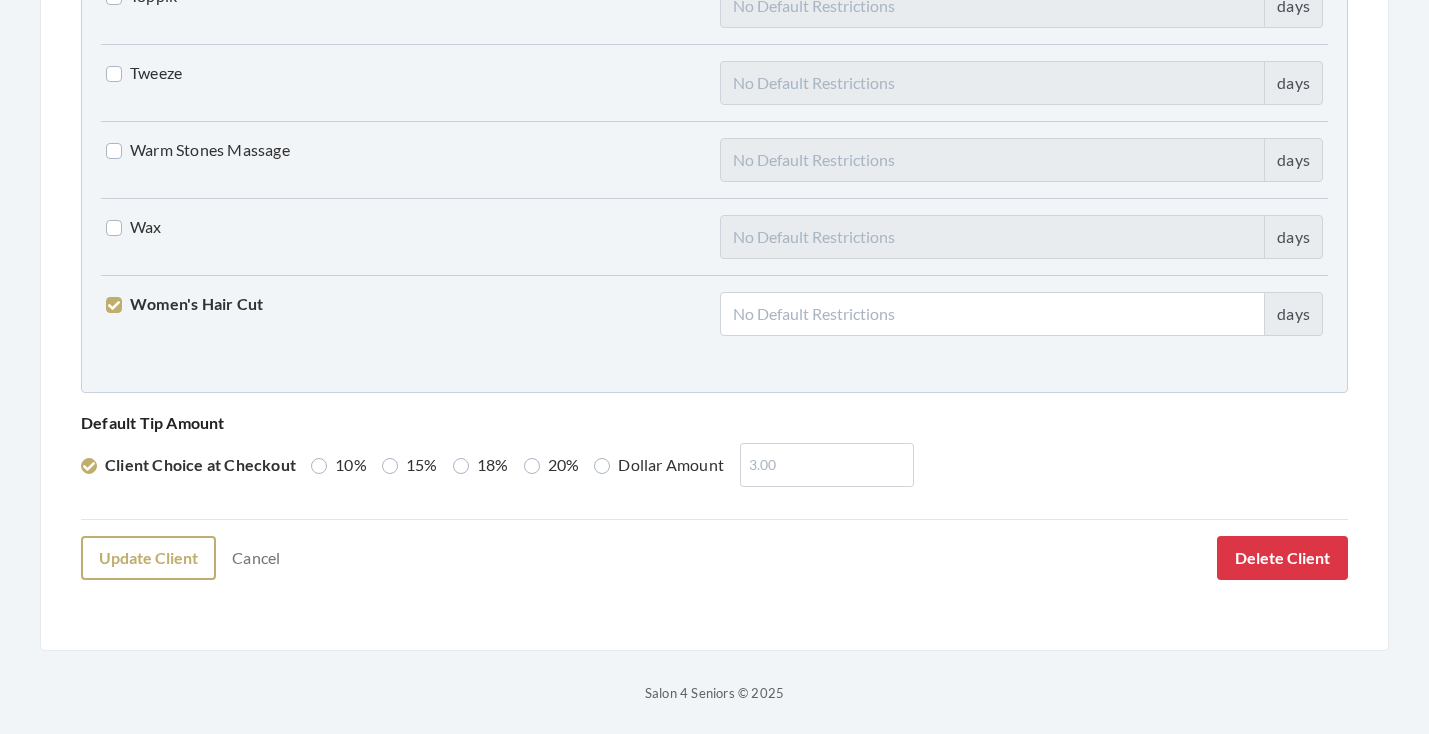 click on "Update Client" at bounding box center (148, 558) 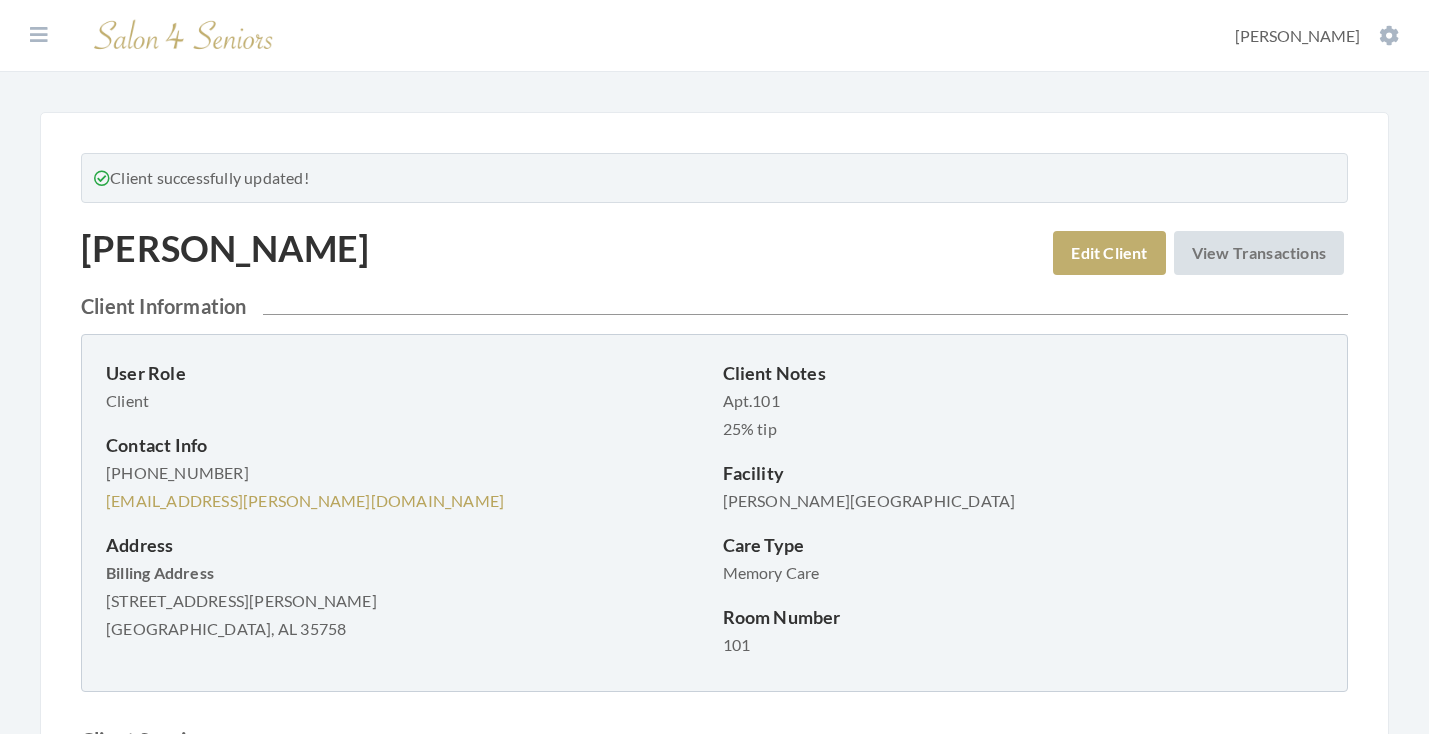 scroll, scrollTop: 0, scrollLeft: 0, axis: both 